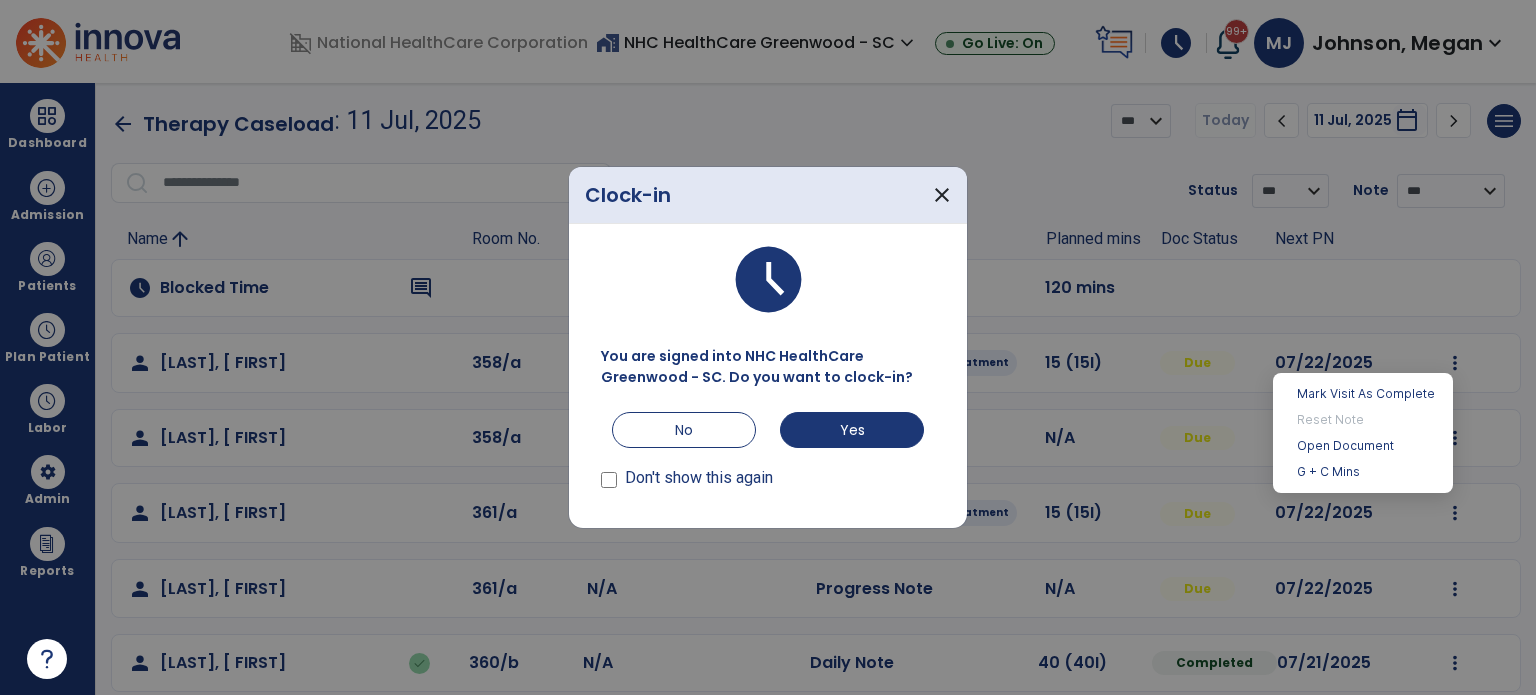 scroll, scrollTop: 0, scrollLeft: 0, axis: both 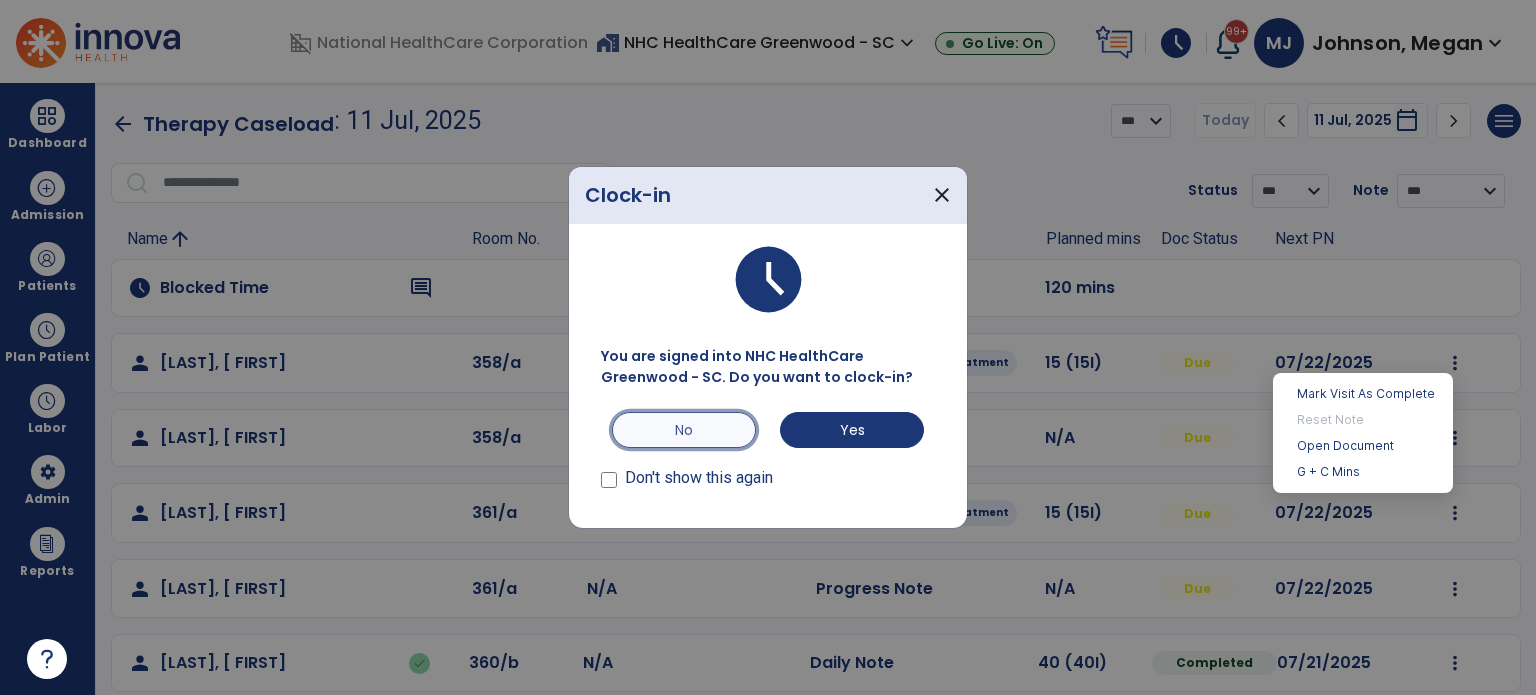 click on "No" at bounding box center (684, 430) 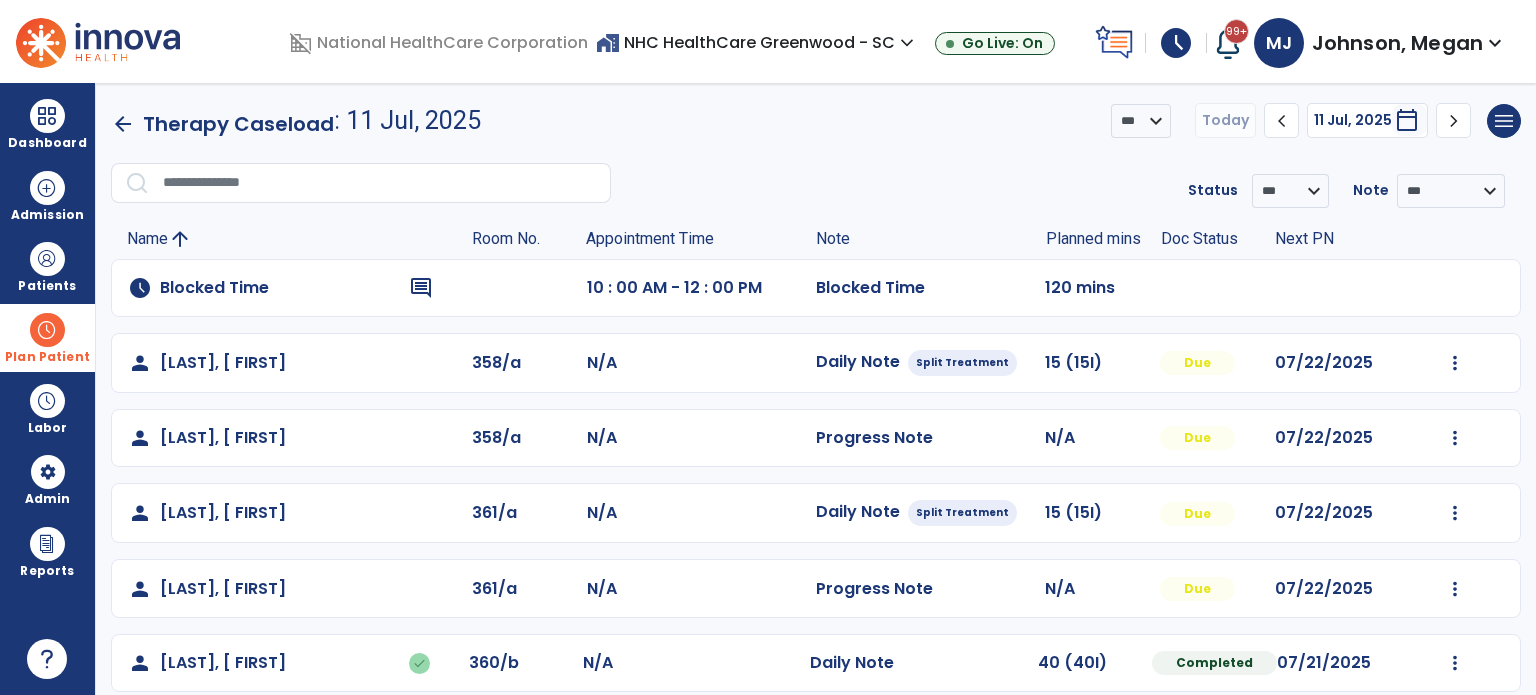 click on "Plan Patient" at bounding box center (47, 266) 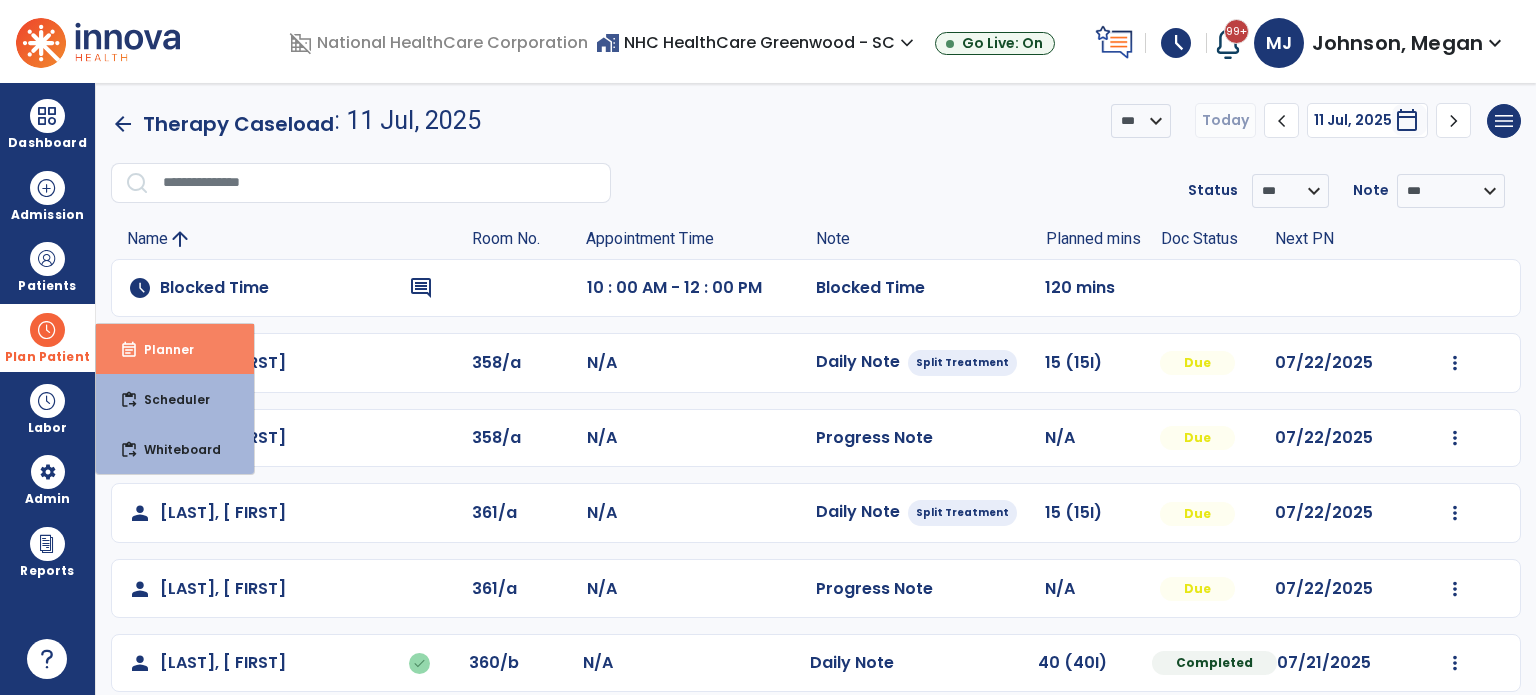 click on "event_note  Planner" at bounding box center [175, 349] 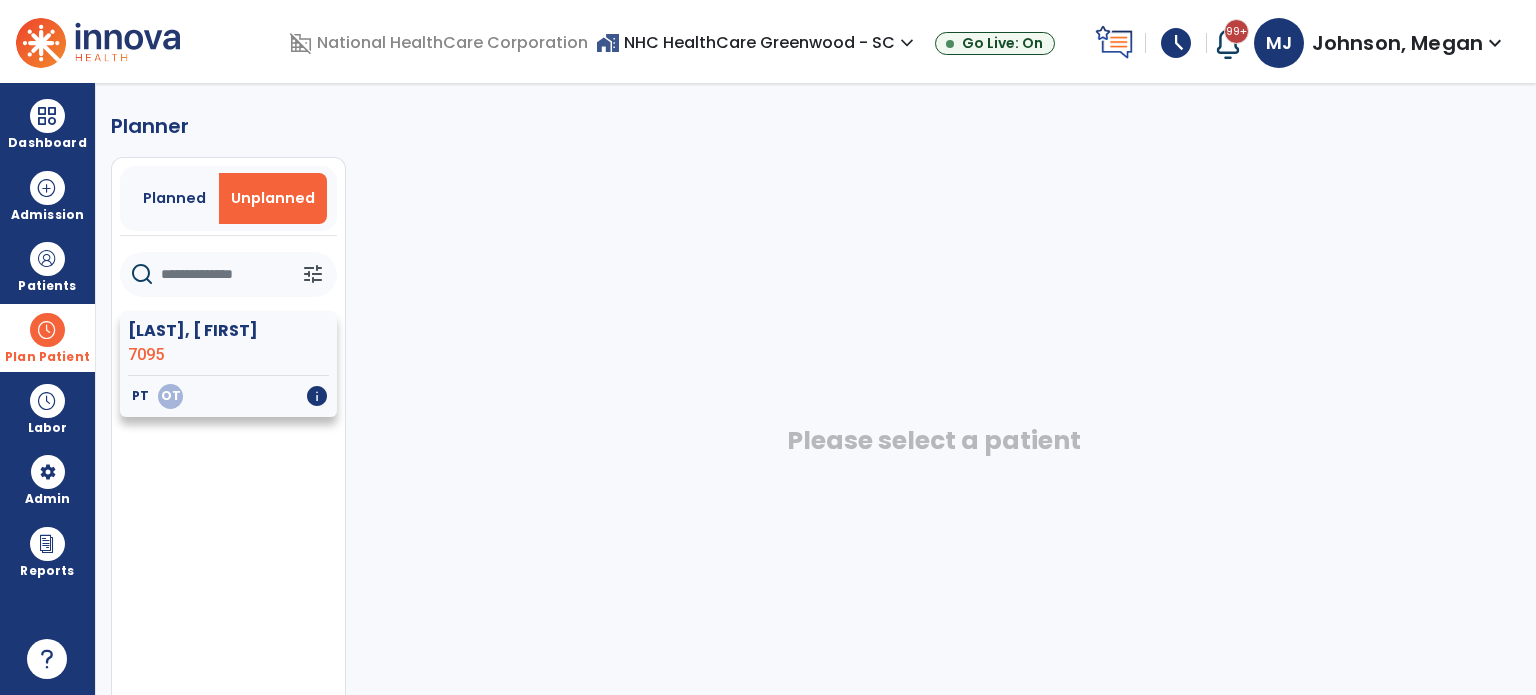 click on "OT" 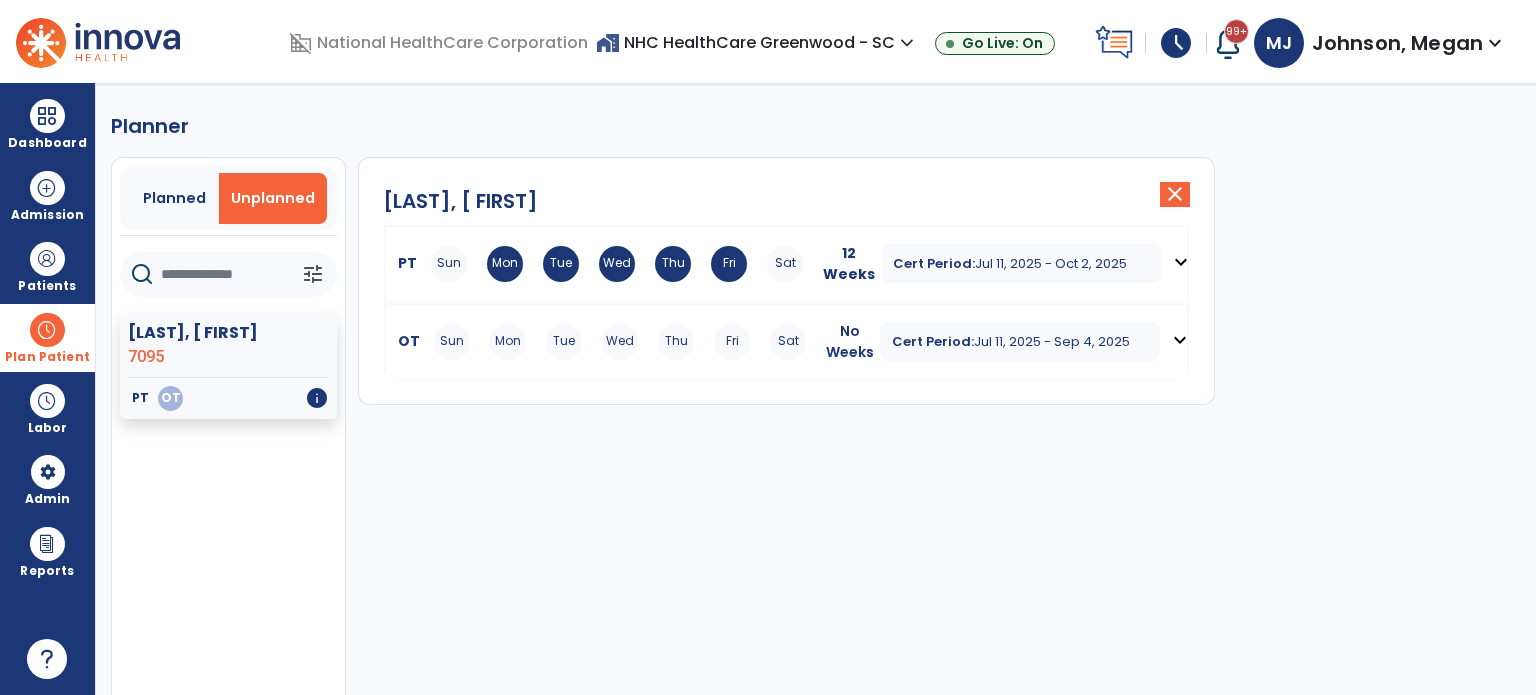 click on "expand_more" at bounding box center (1180, 340) 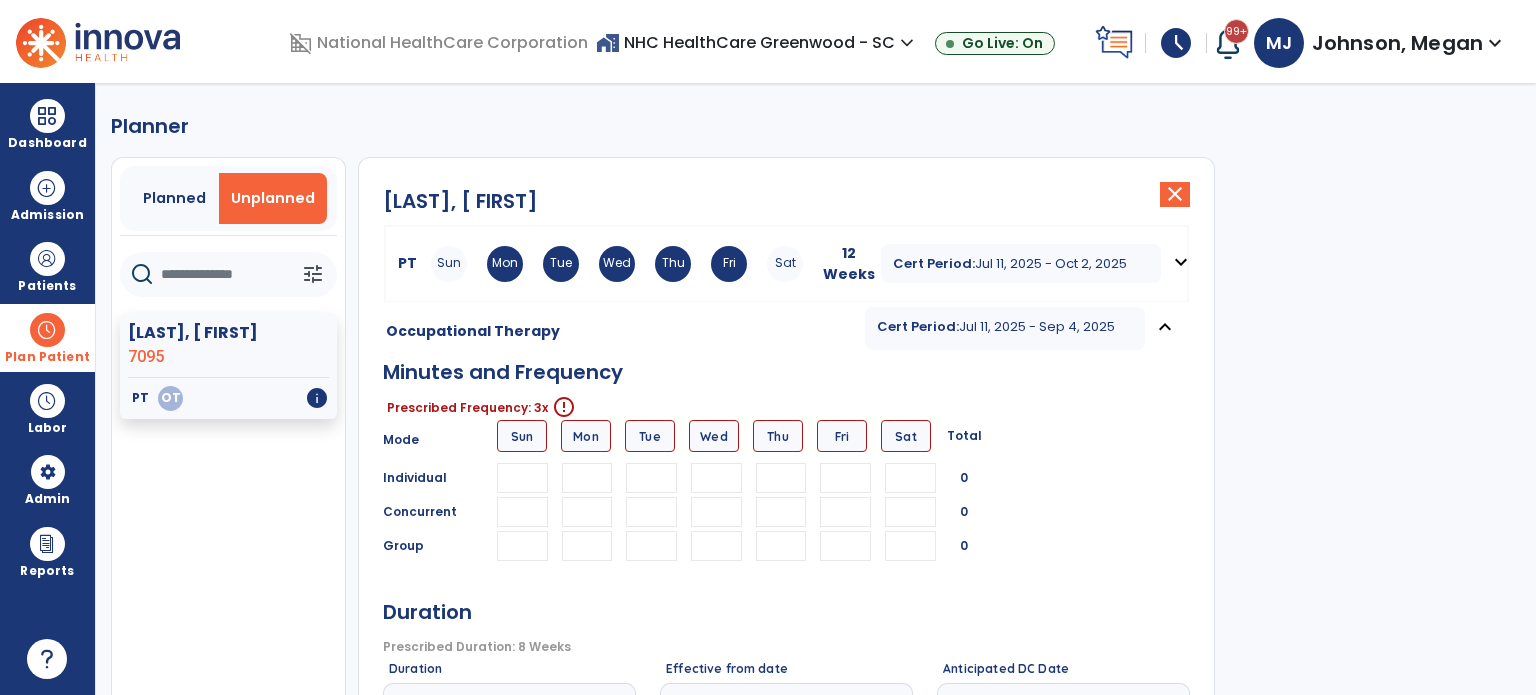 click at bounding box center [587, 478] 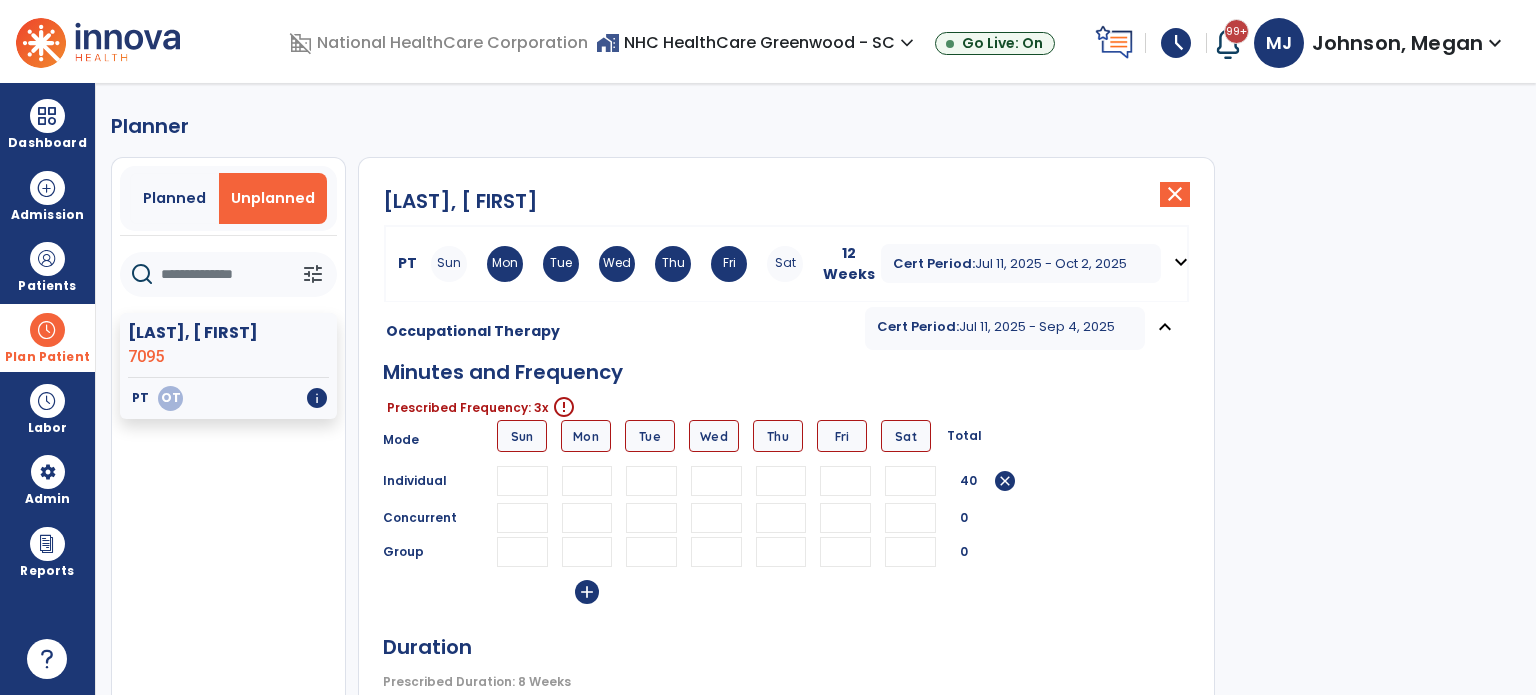 type on "**" 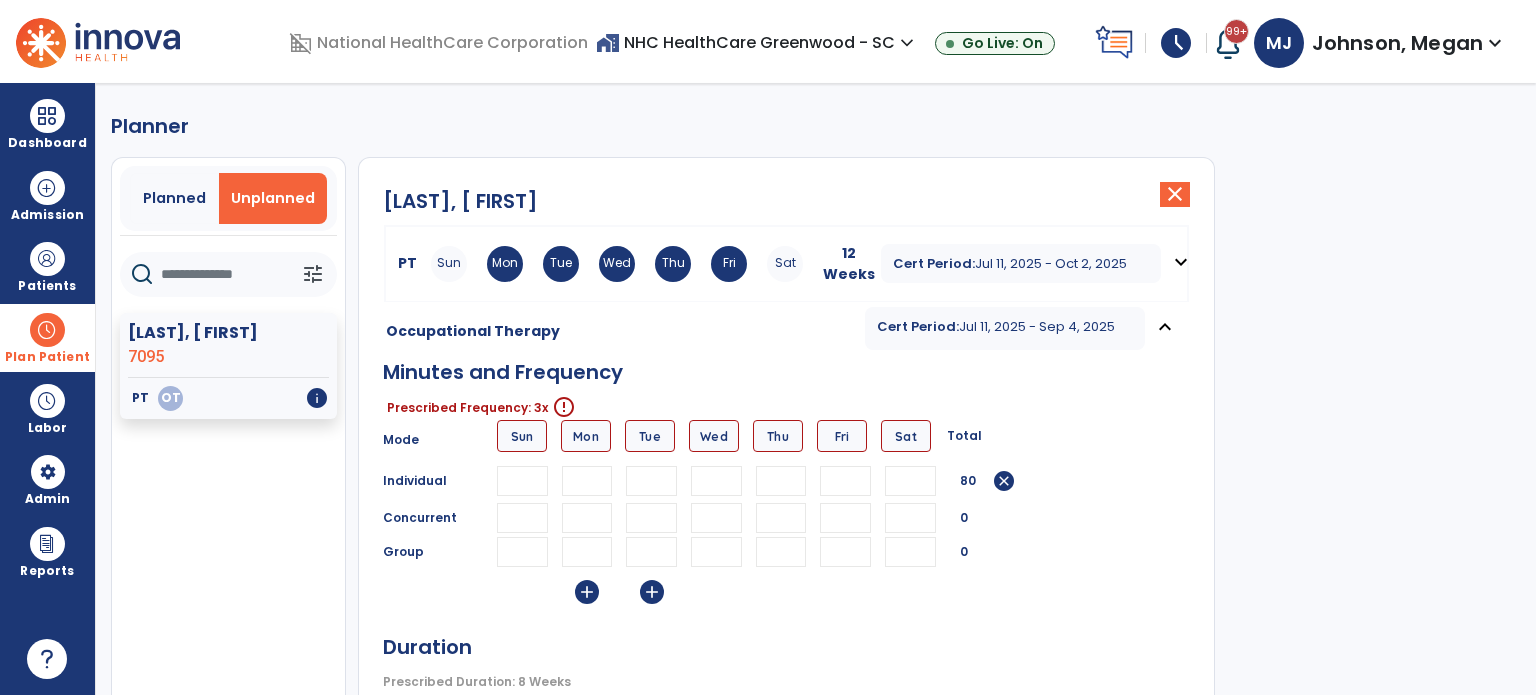 type on "**" 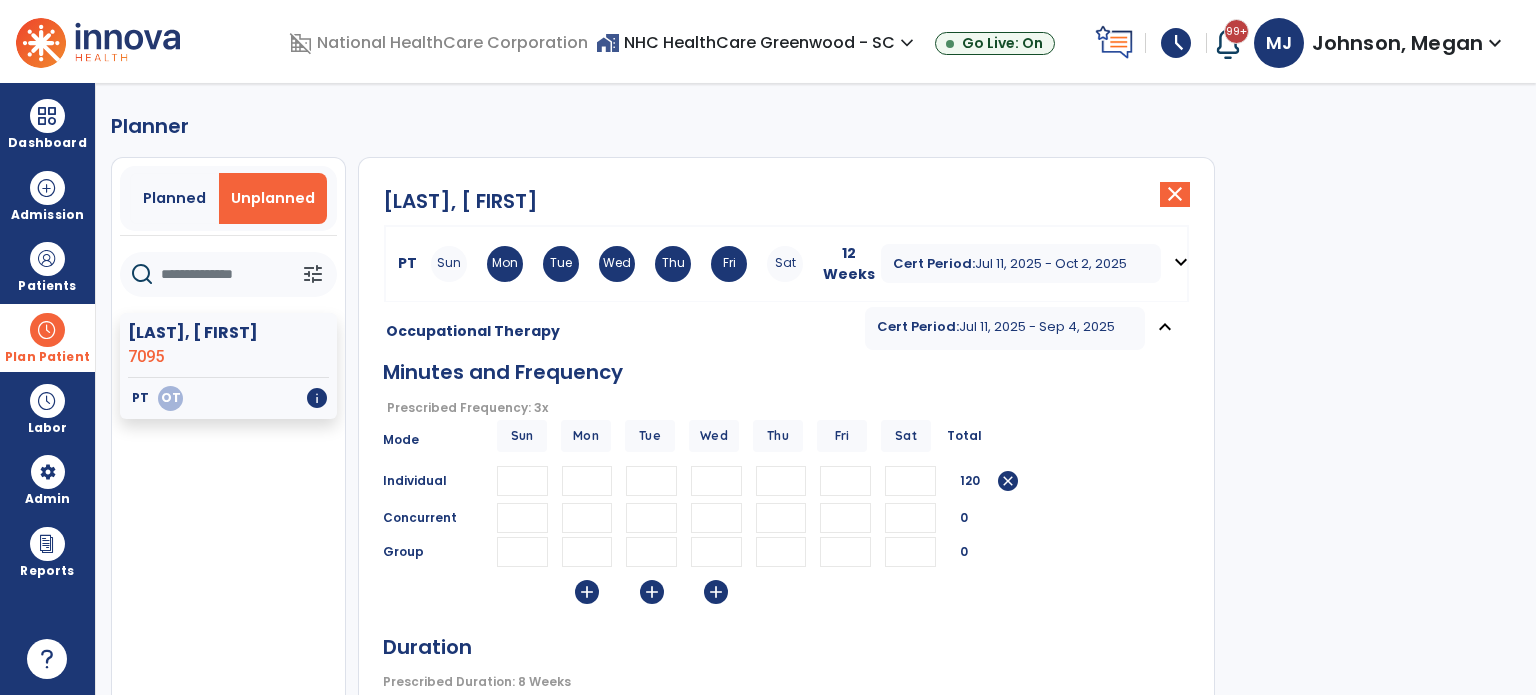 type on "**" 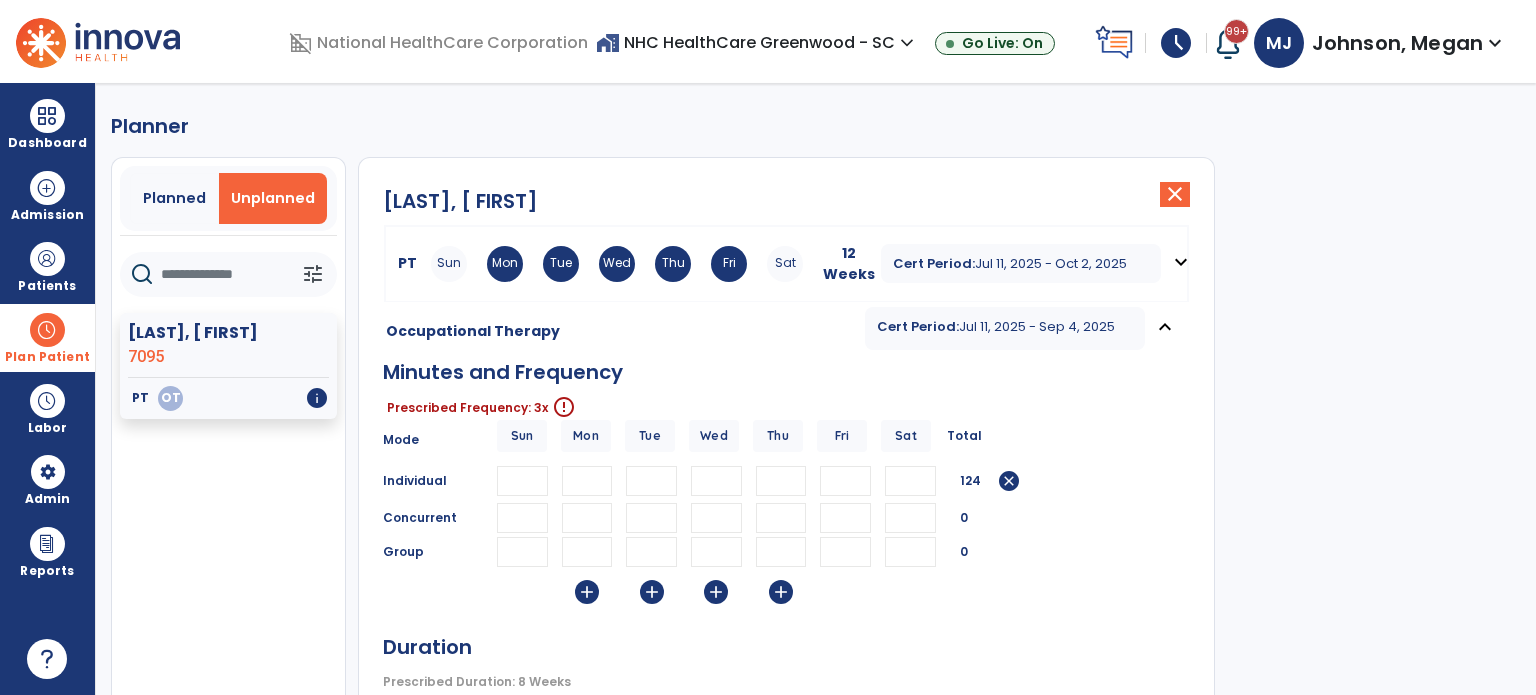 type on "**" 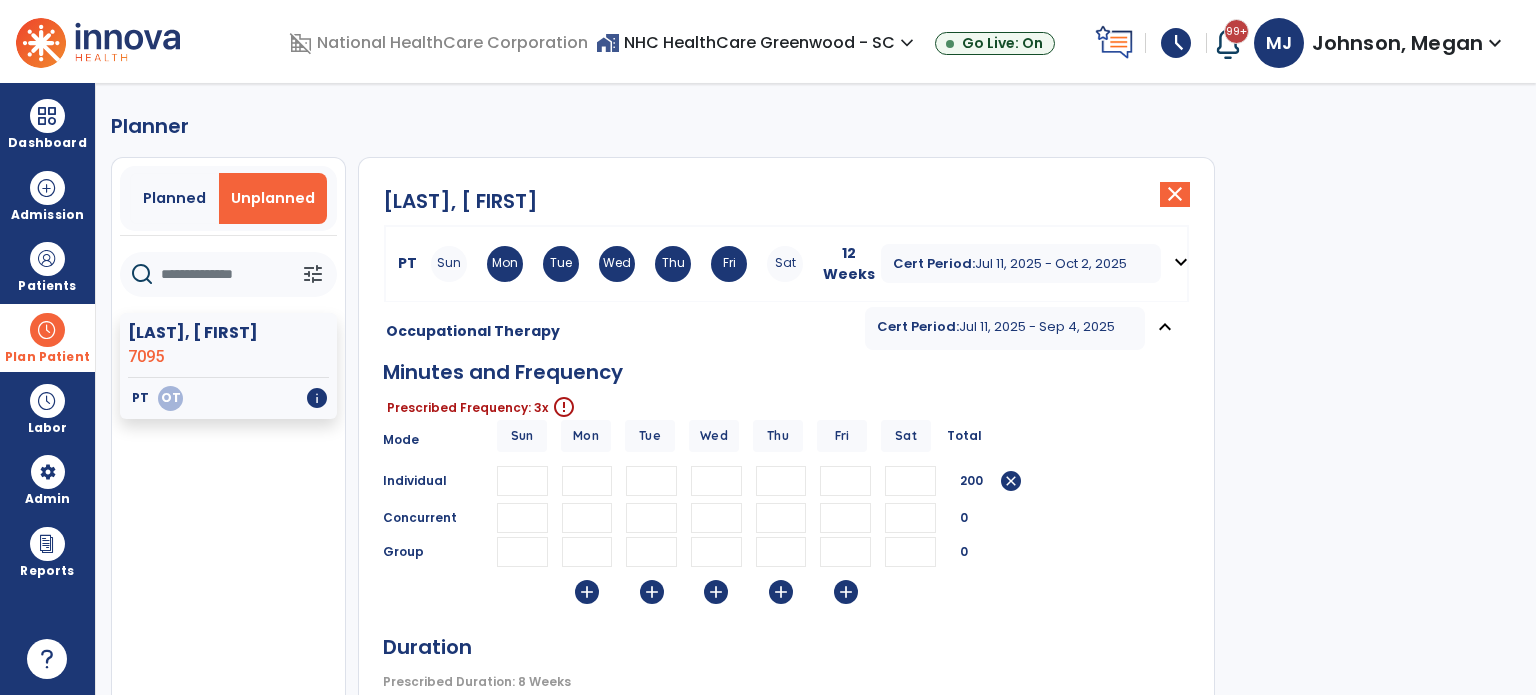 type on "*" 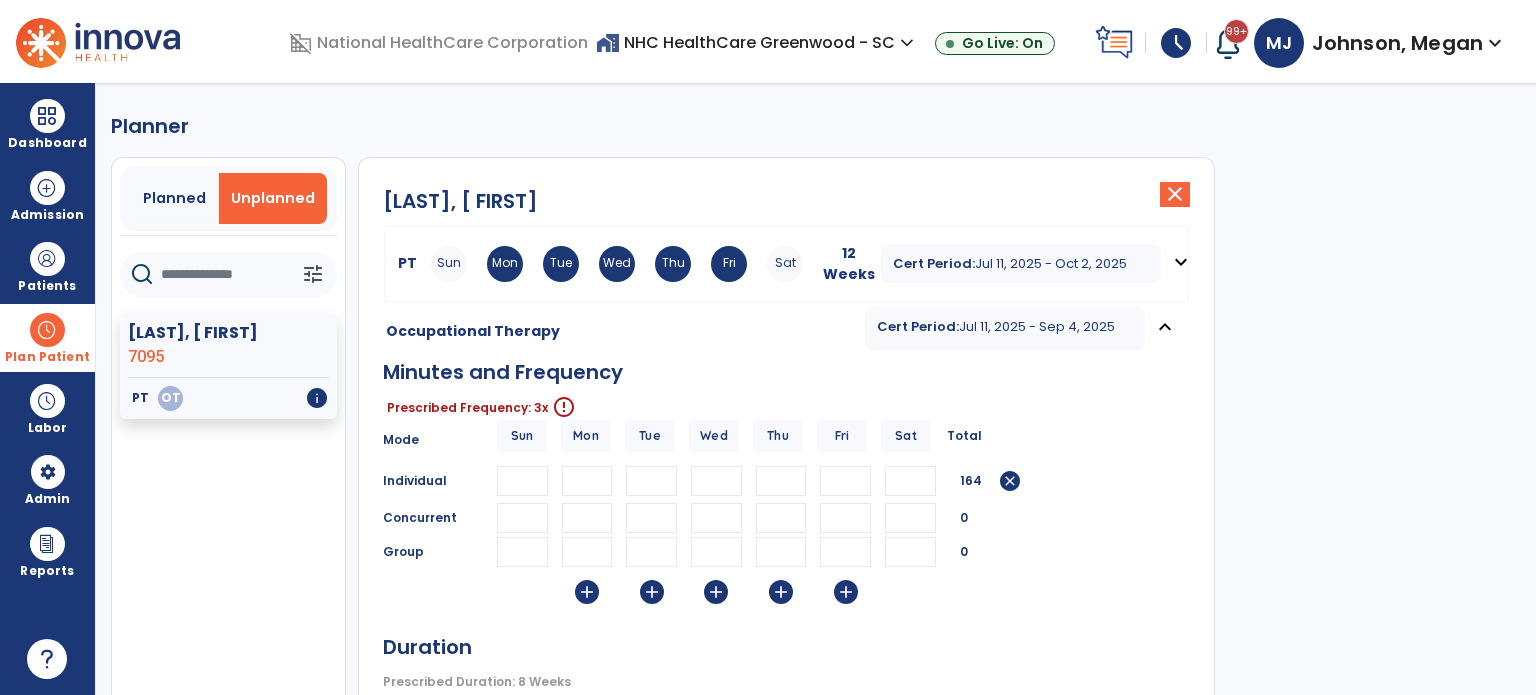 type 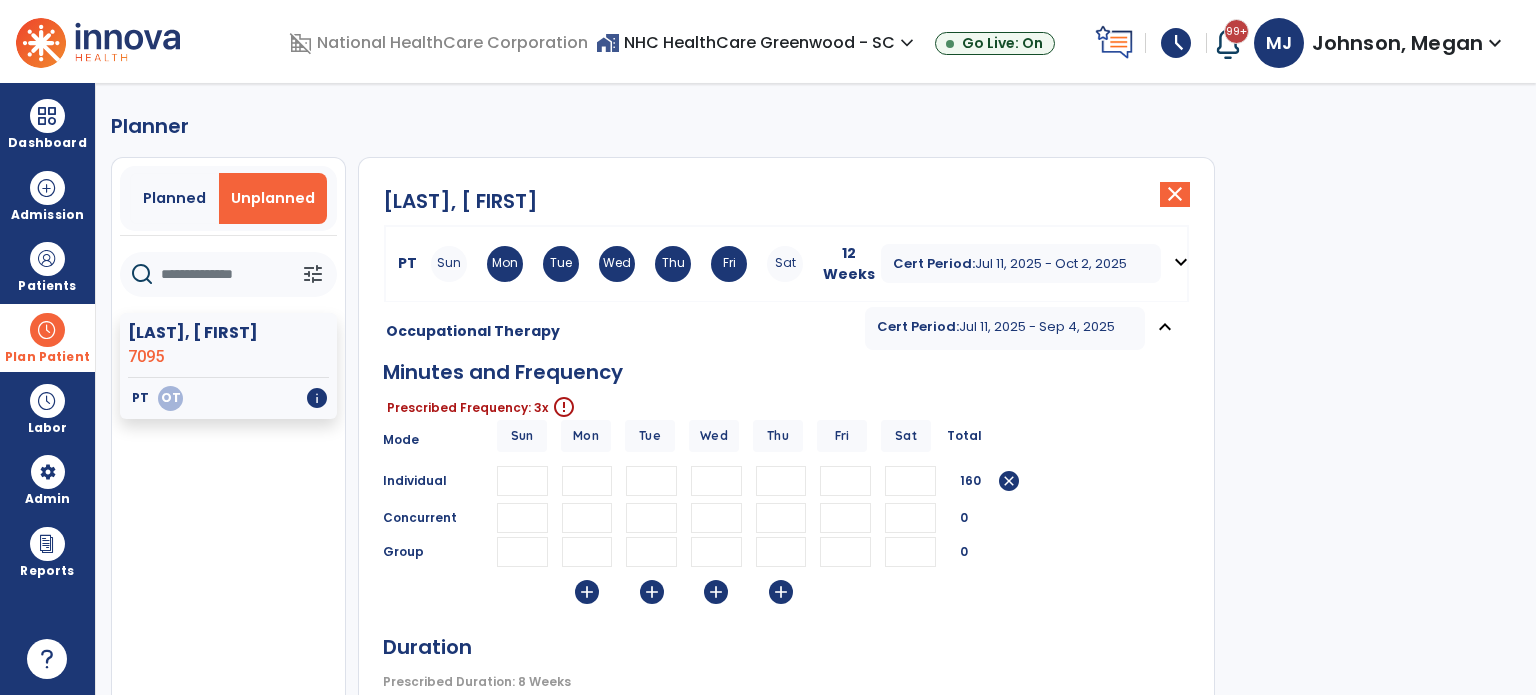 click on "**" at bounding box center (781, 481) 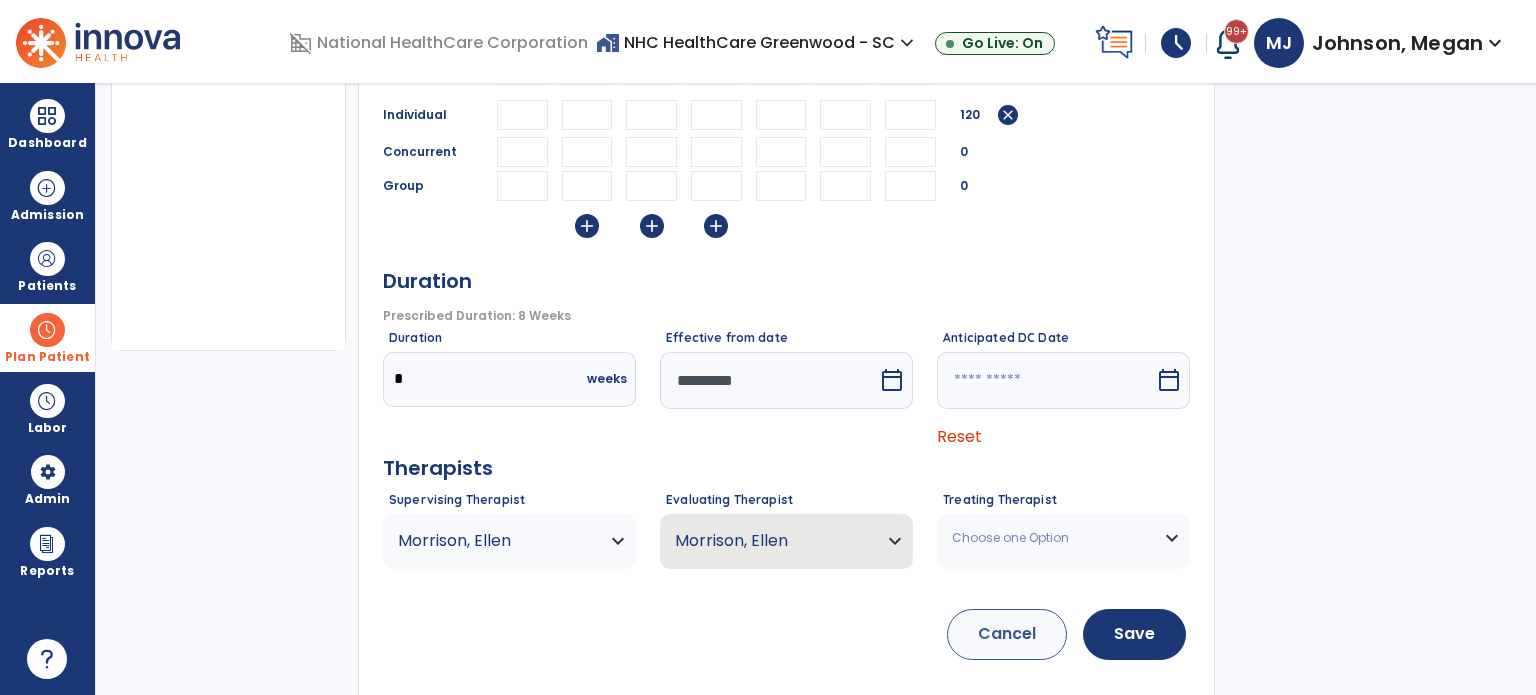 scroll, scrollTop: 376, scrollLeft: 0, axis: vertical 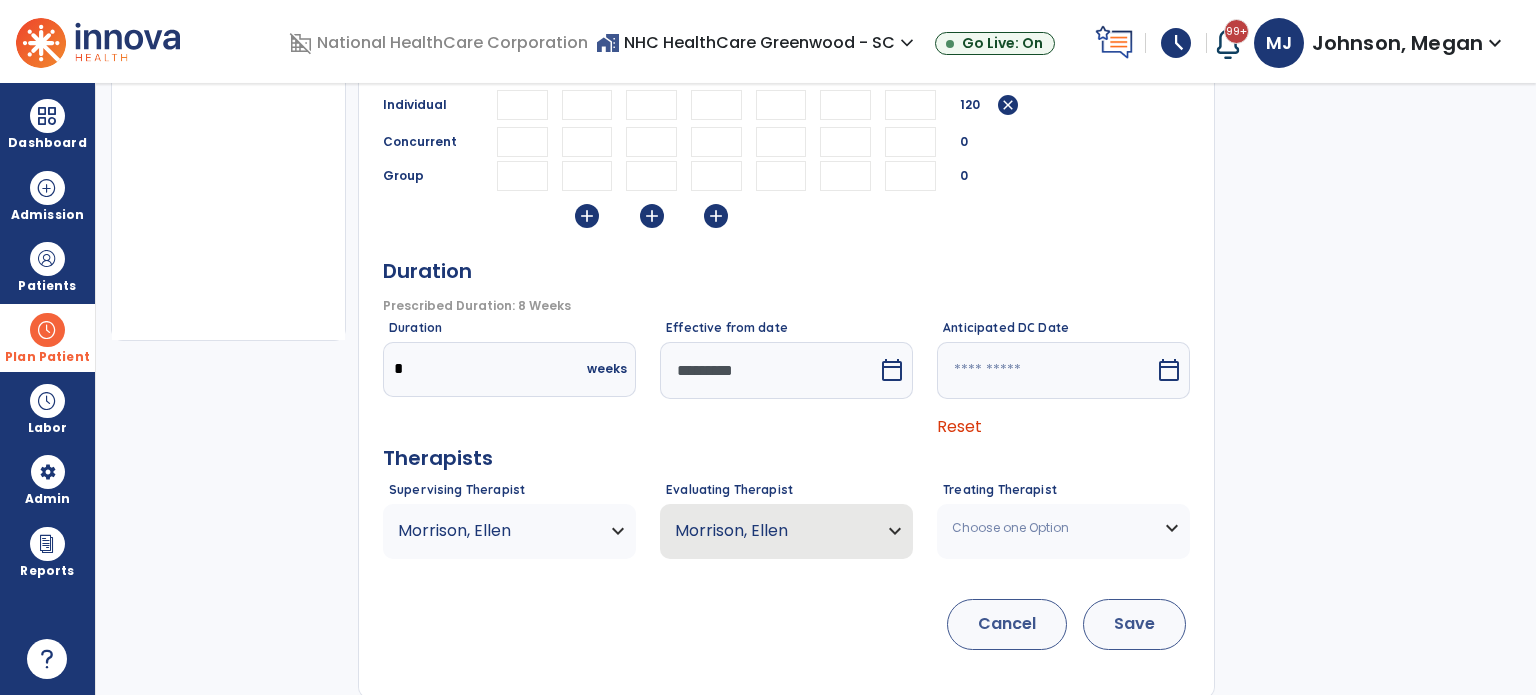 type 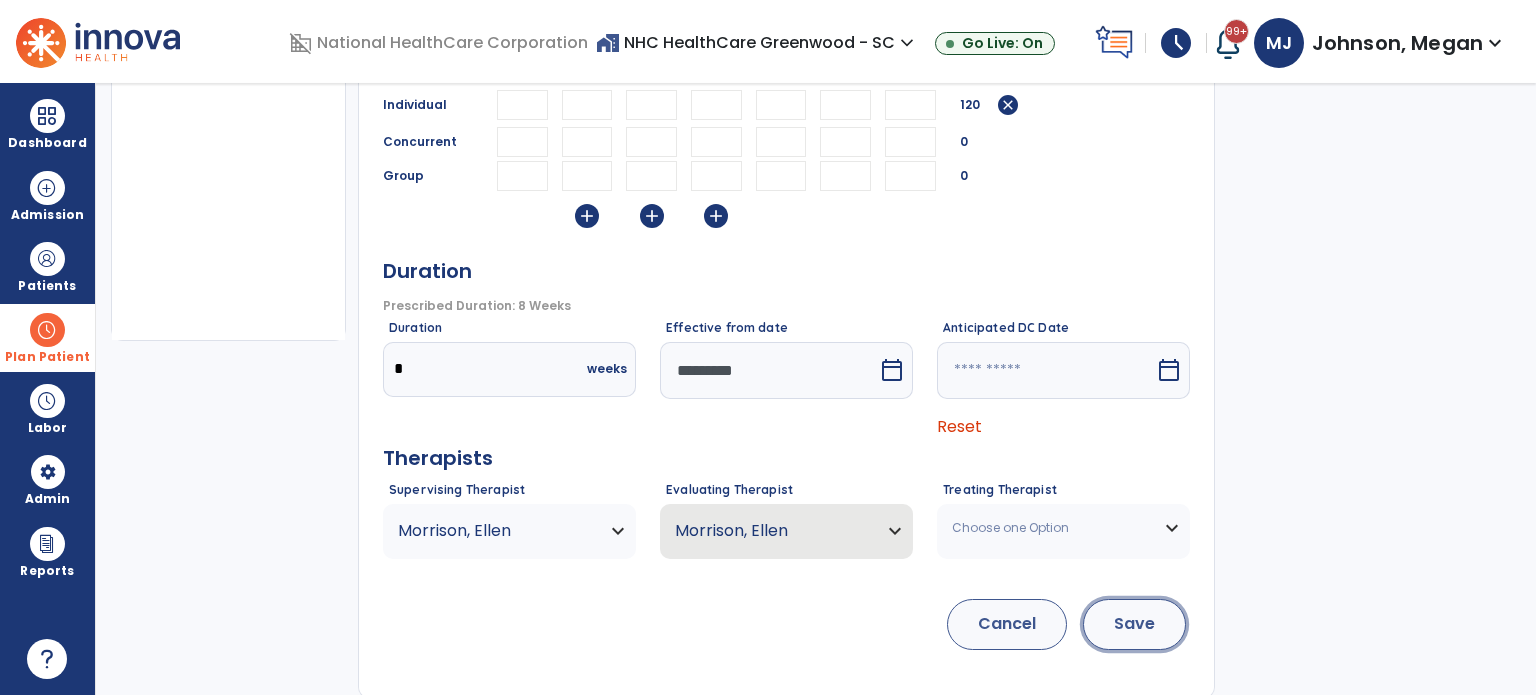 click on "Save" at bounding box center (1134, 624) 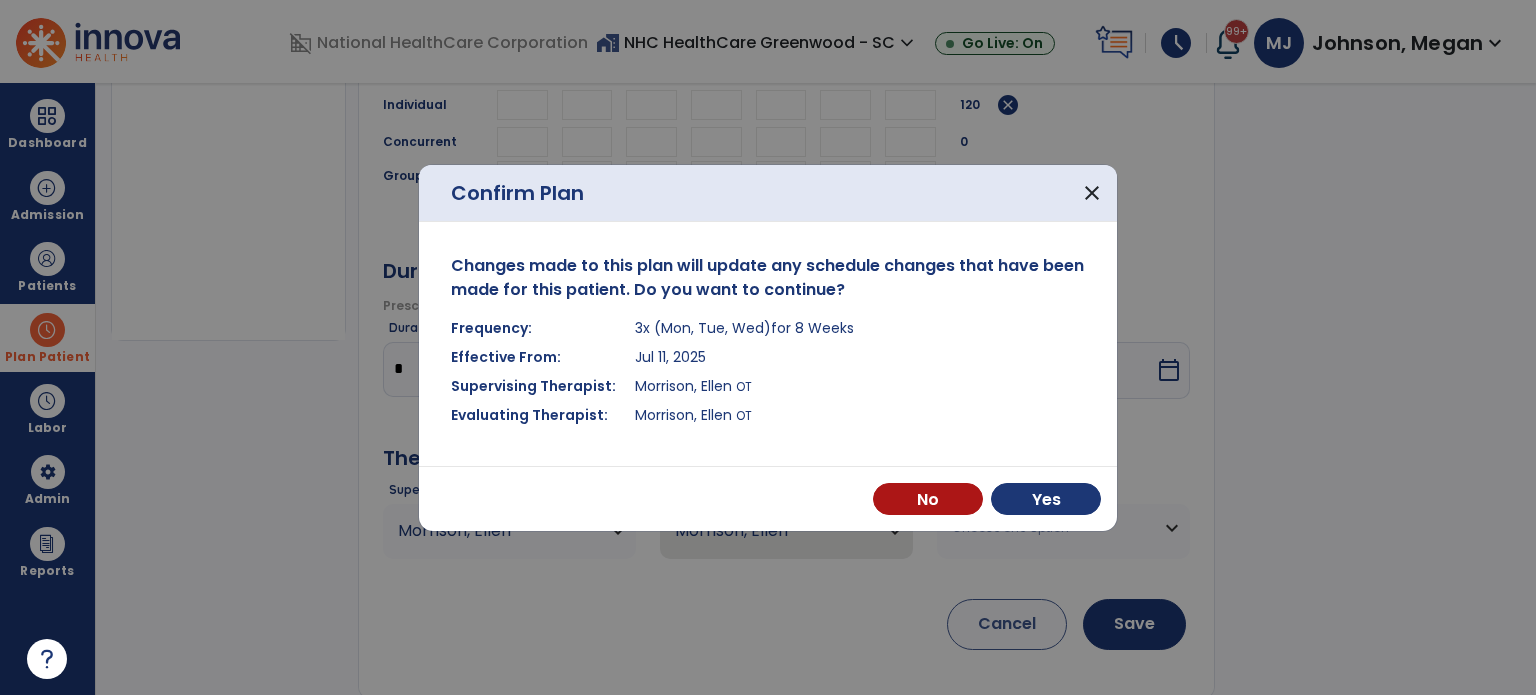 click on "No   Yes" at bounding box center [768, 498] 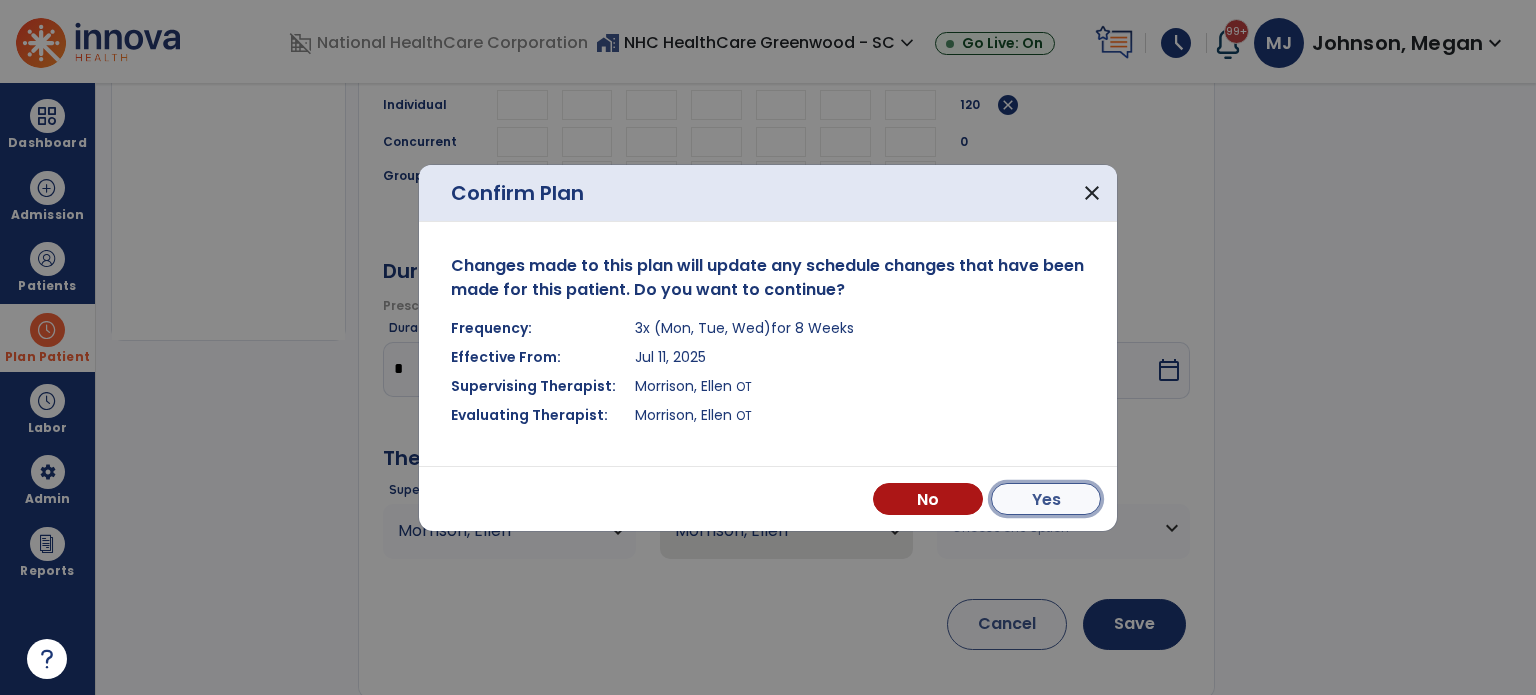 click on "Yes" at bounding box center (1046, 499) 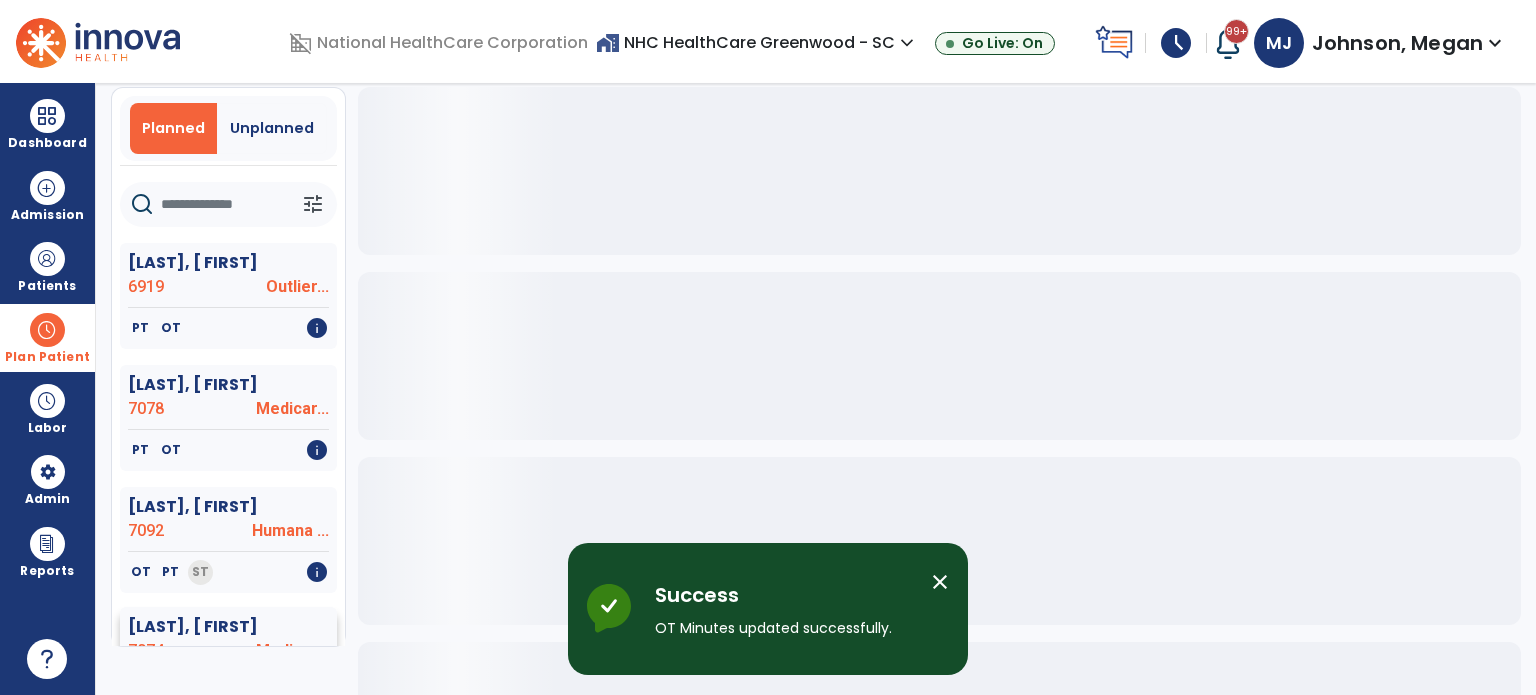 scroll, scrollTop: 0, scrollLeft: 0, axis: both 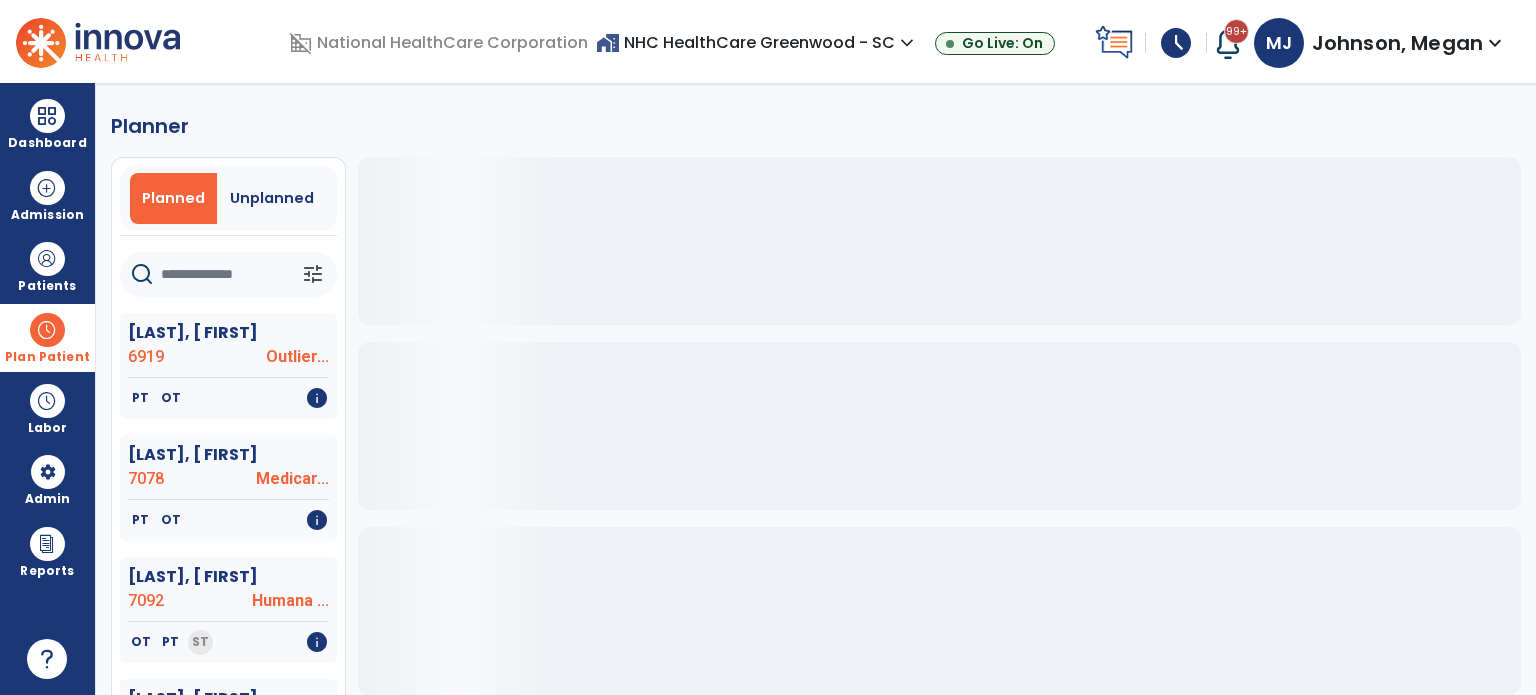 click 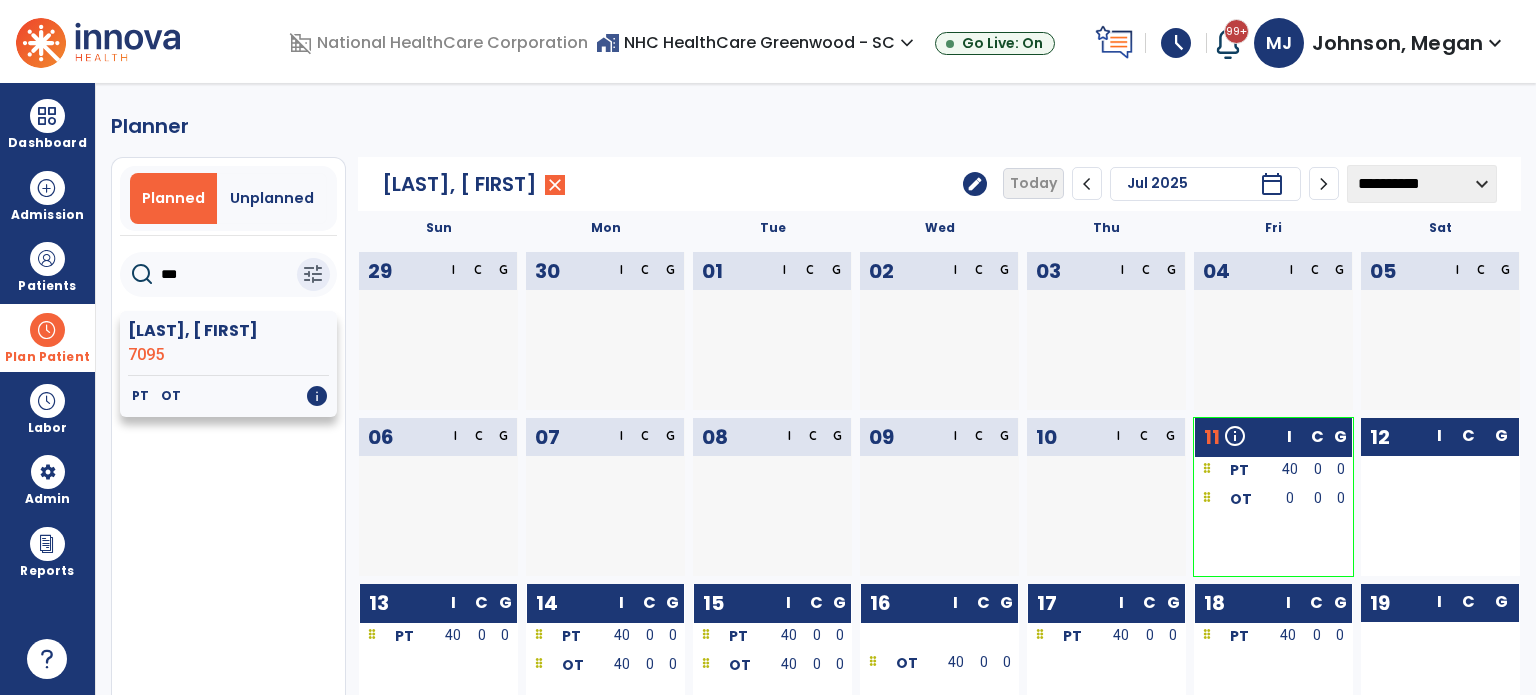type on "***" 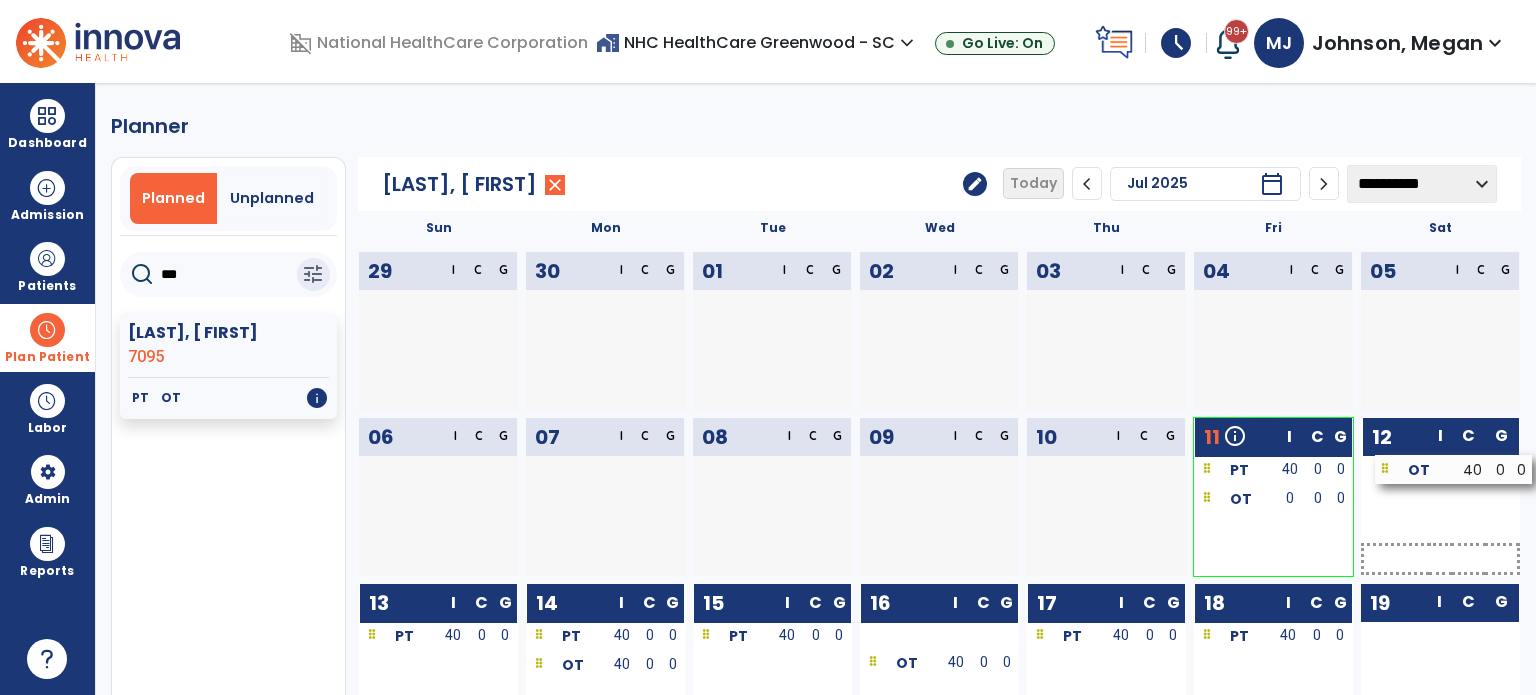 drag, startPoint x: 772, startPoint y: 672, endPoint x: 1454, endPoint y: 476, distance: 709.6055 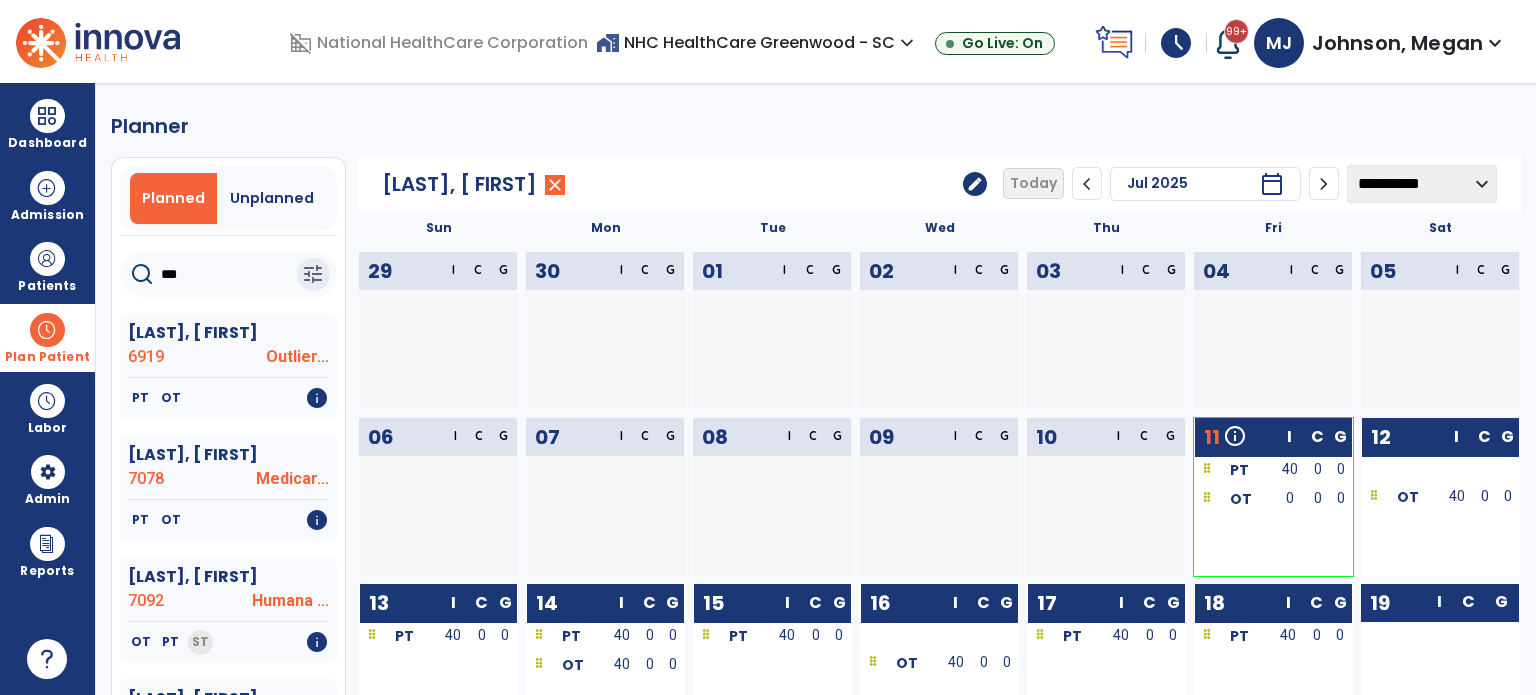 click on "Plan Patient" at bounding box center [47, 337] 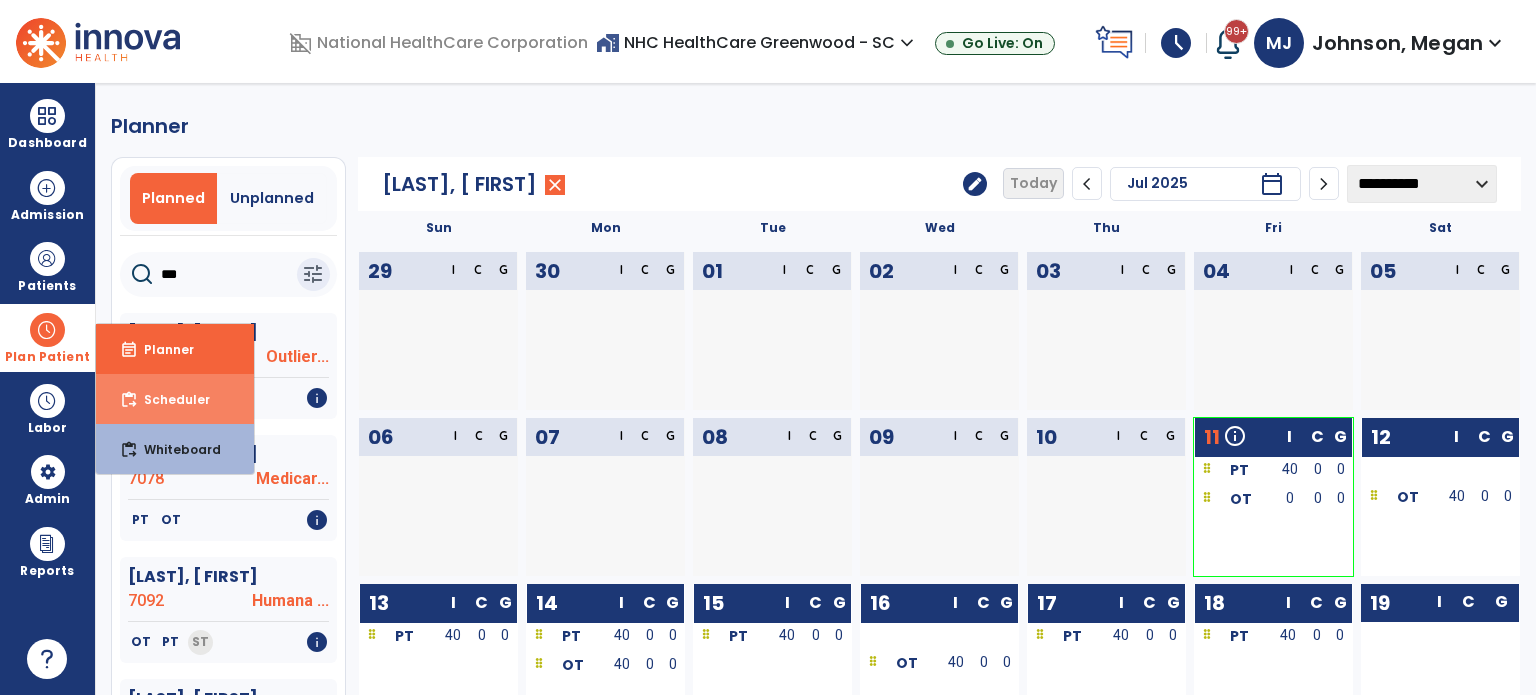 click on "Scheduler" at bounding box center (169, 399) 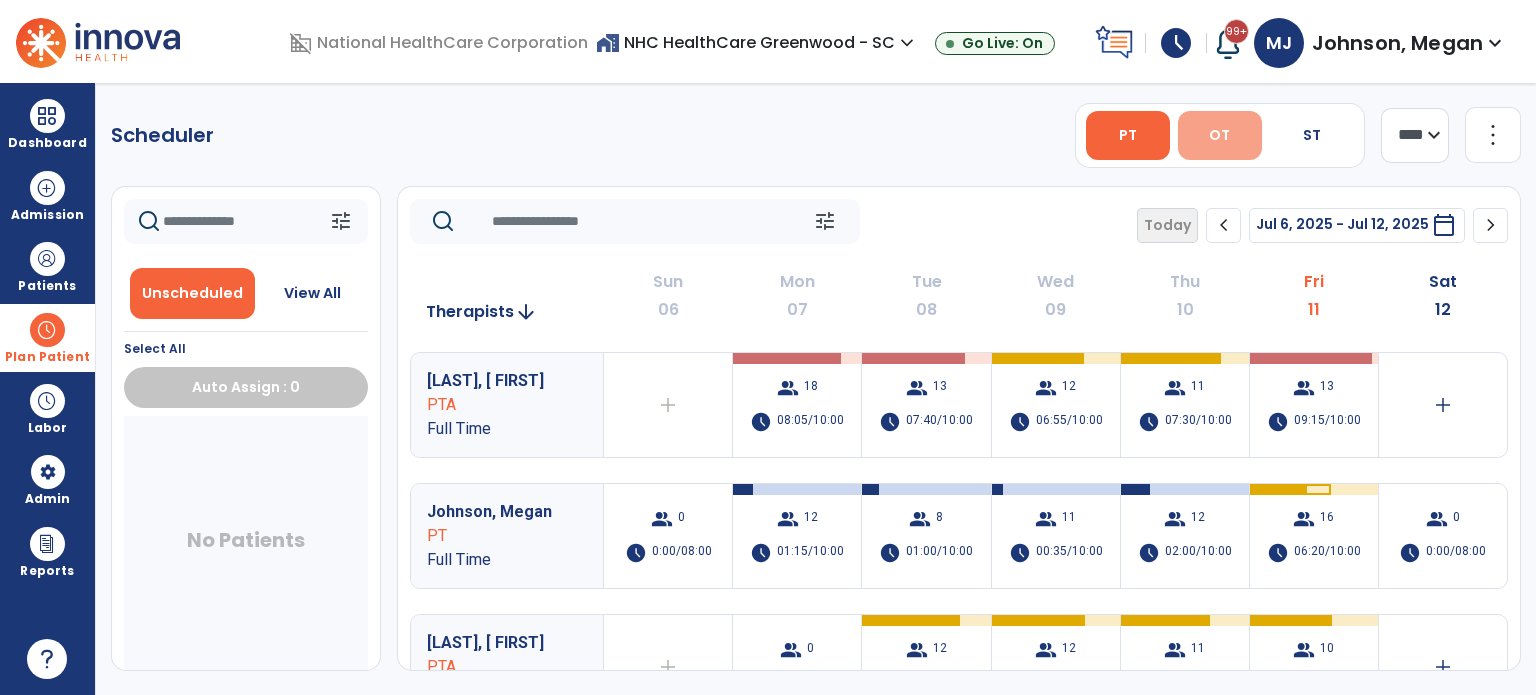 click on "OT" at bounding box center [1219, 135] 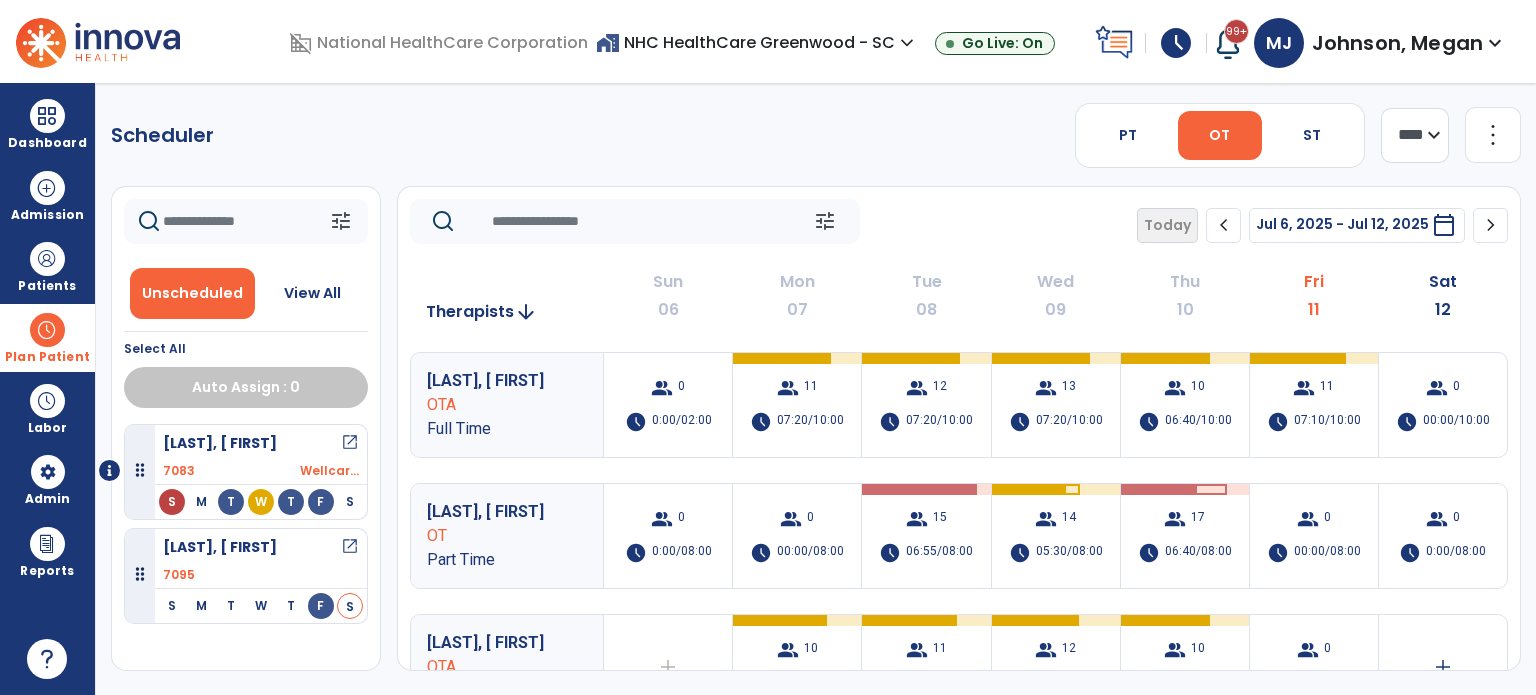 click on "**** ***" 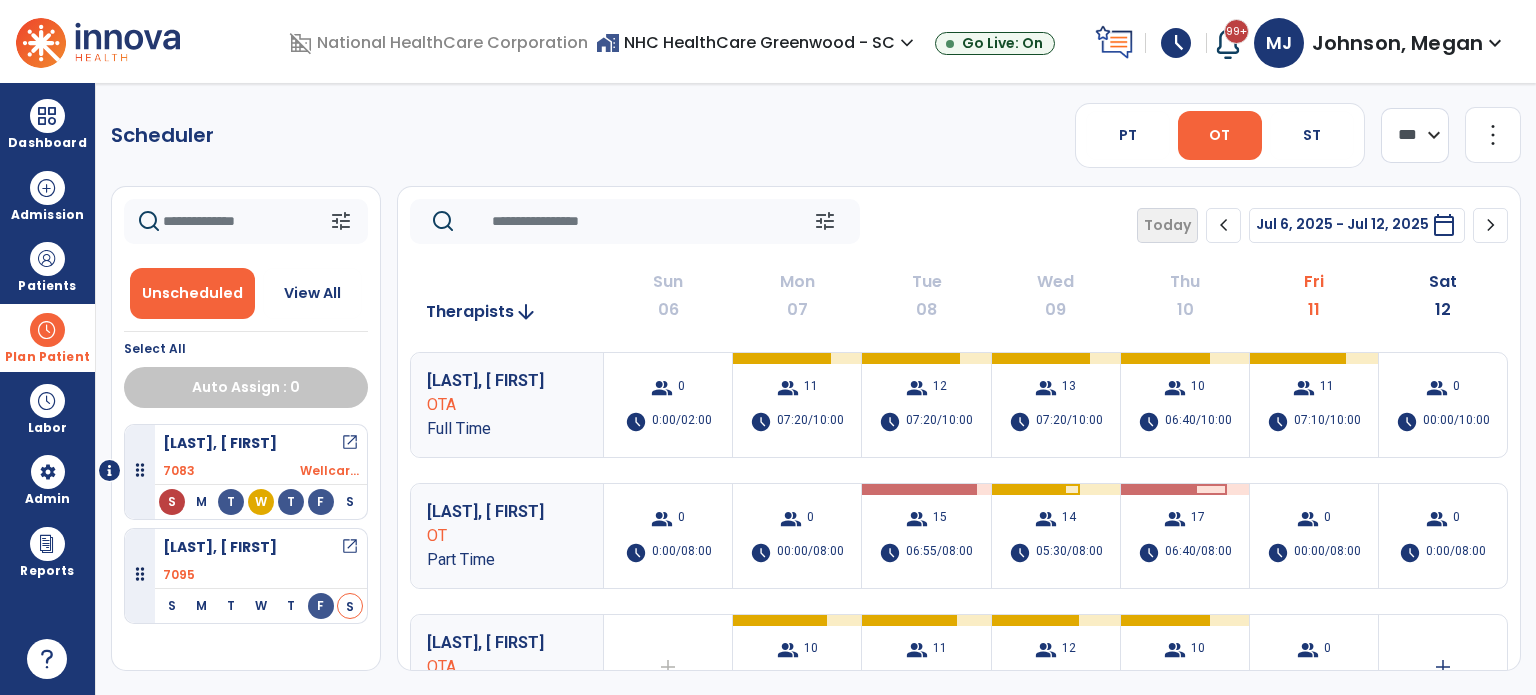 click on "**** ***" 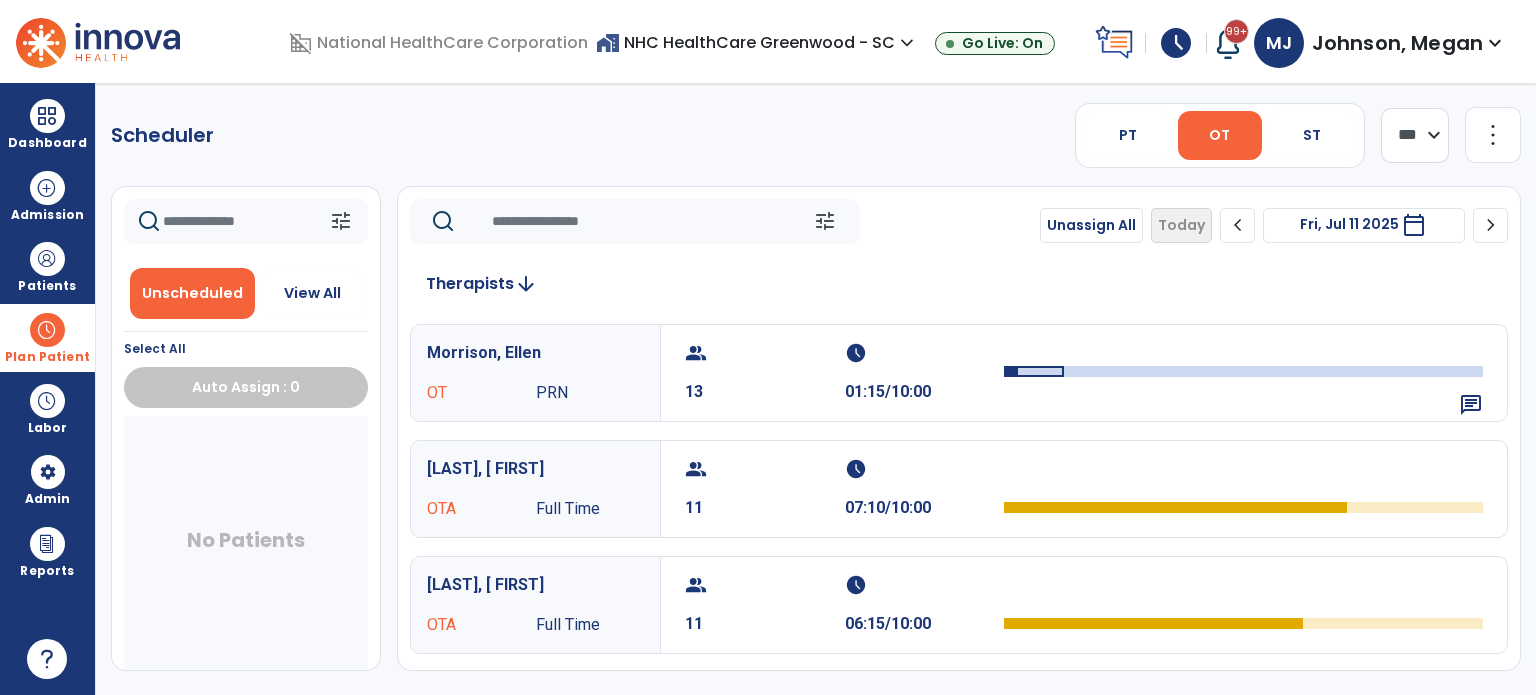 click on "chevron_right" 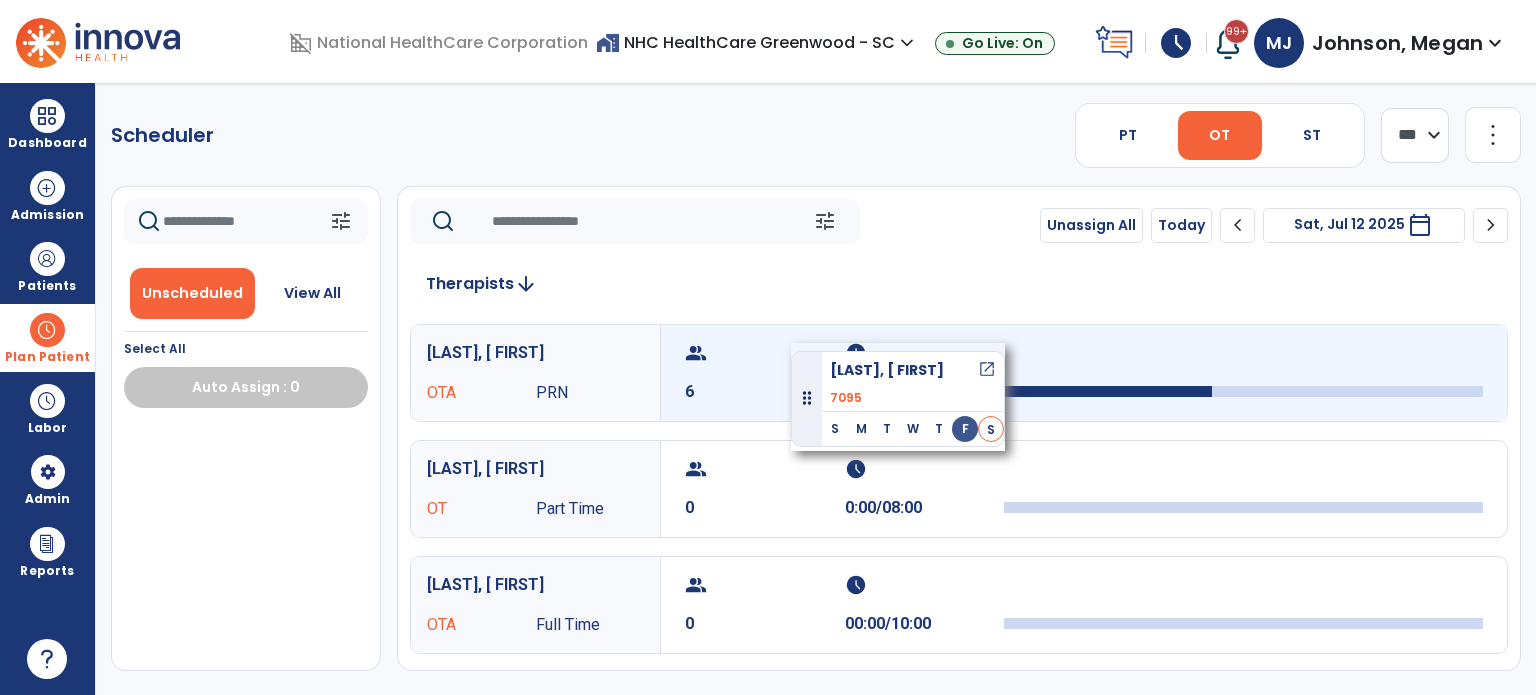 drag, startPoint x: 228, startPoint y: 445, endPoint x: 792, endPoint y: 343, distance: 573.1492 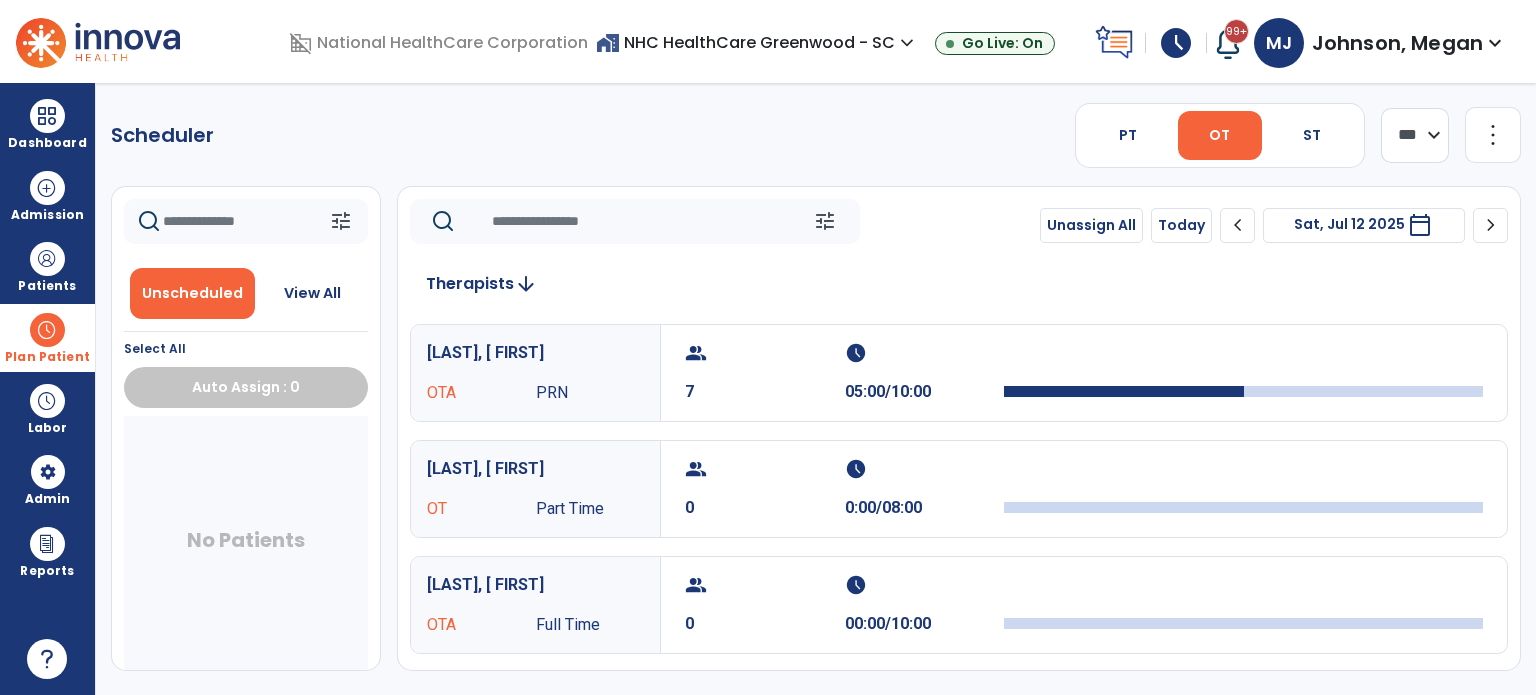click at bounding box center (47, 330) 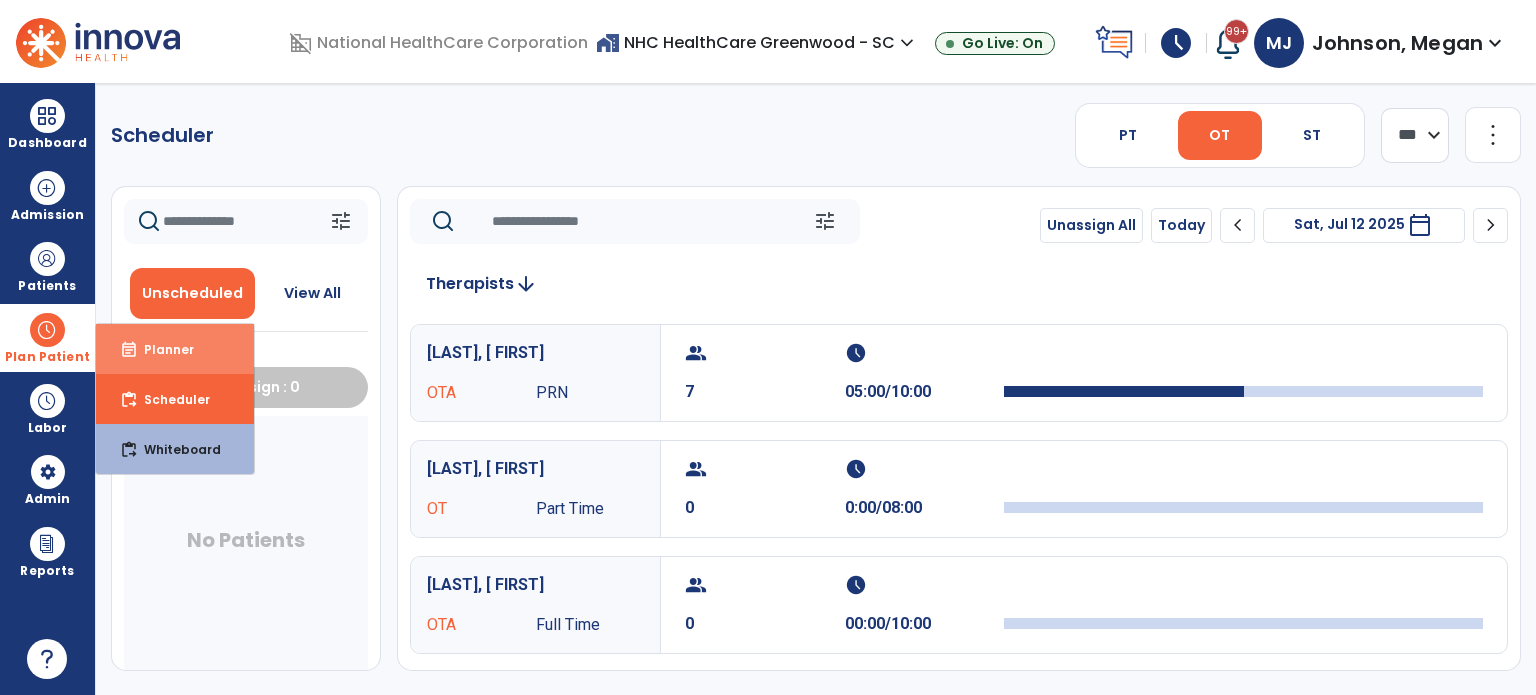 click on "event_note  Planner" at bounding box center [175, 349] 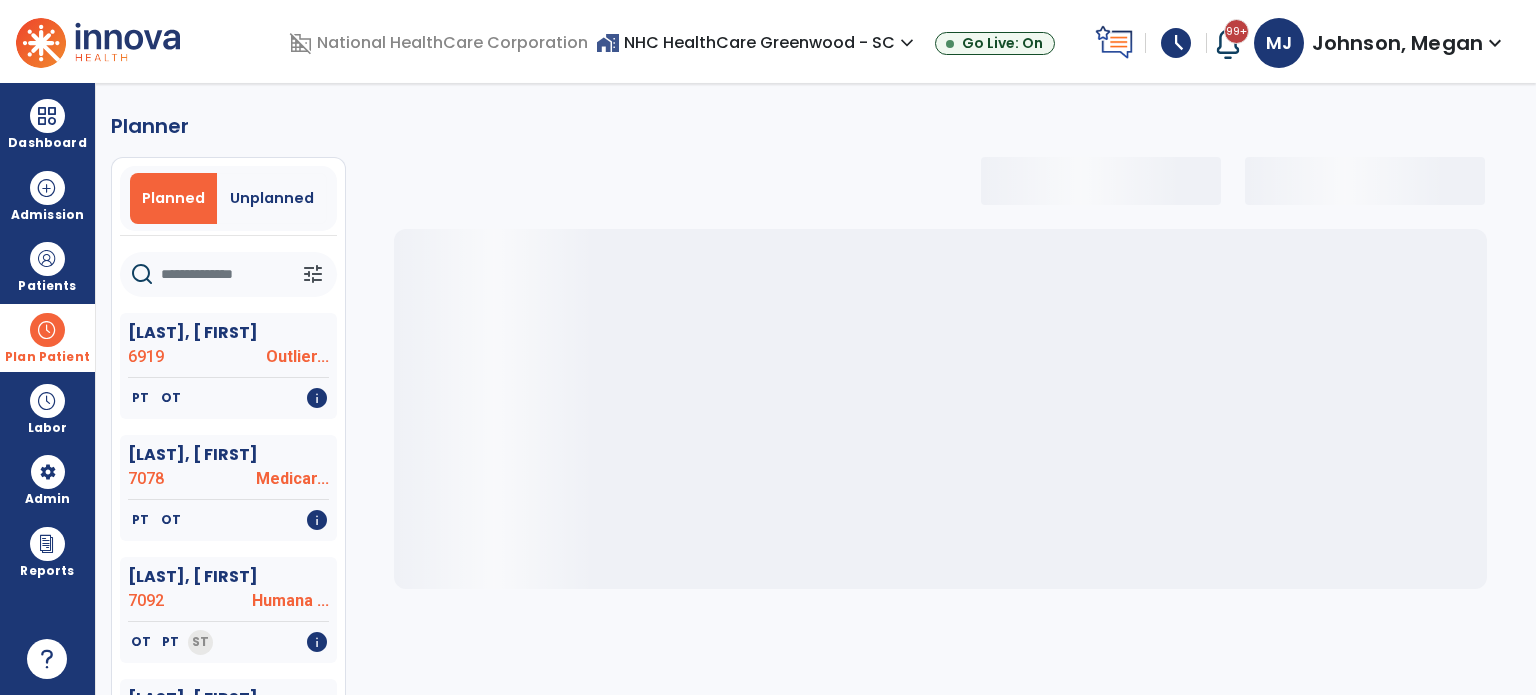 select on "***" 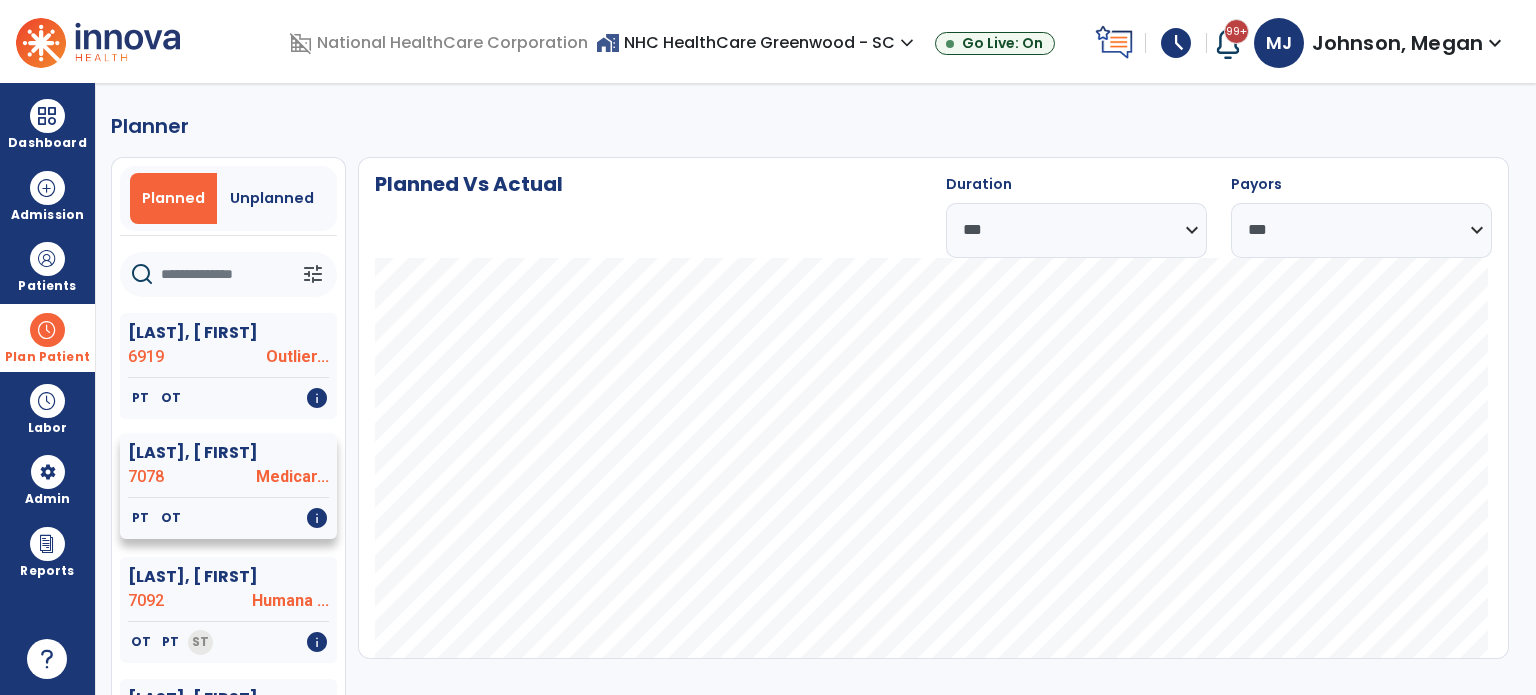 click on "7078" 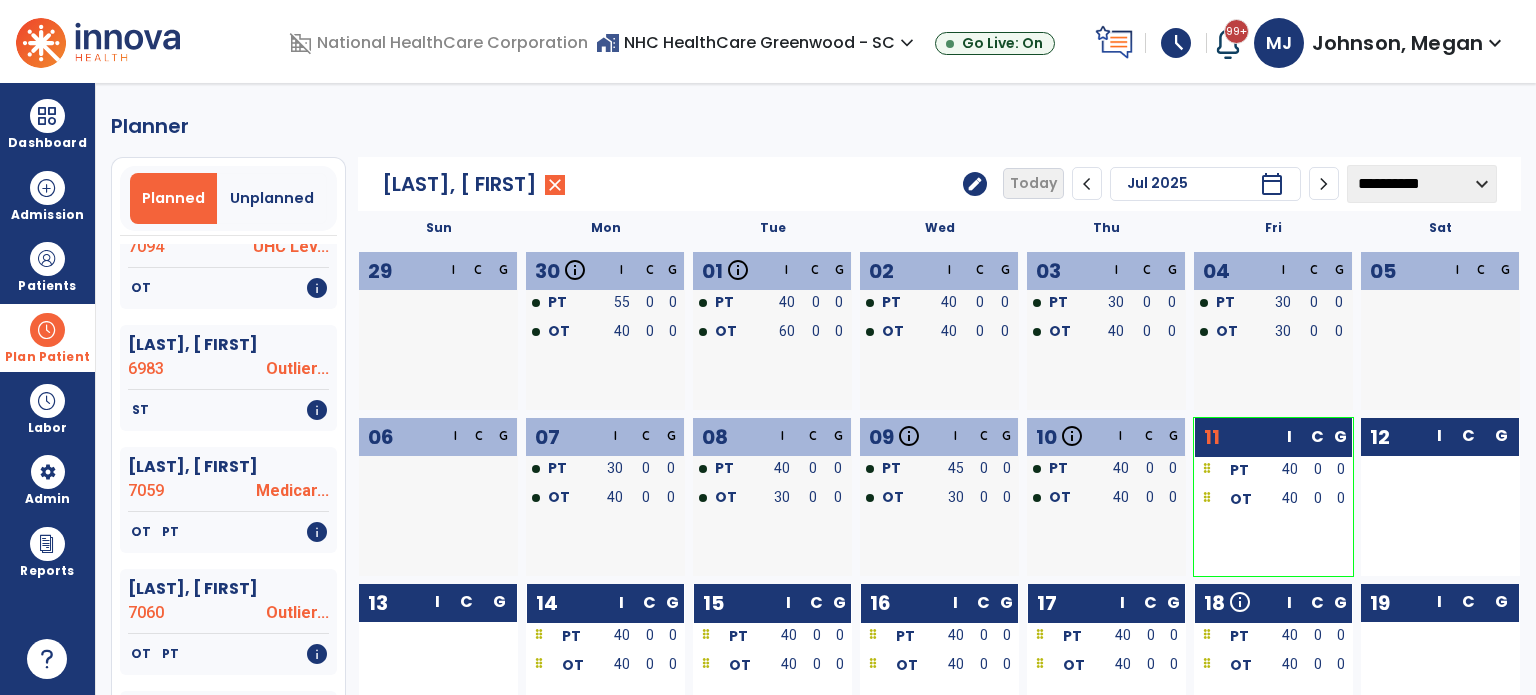 scroll, scrollTop: 725, scrollLeft: 0, axis: vertical 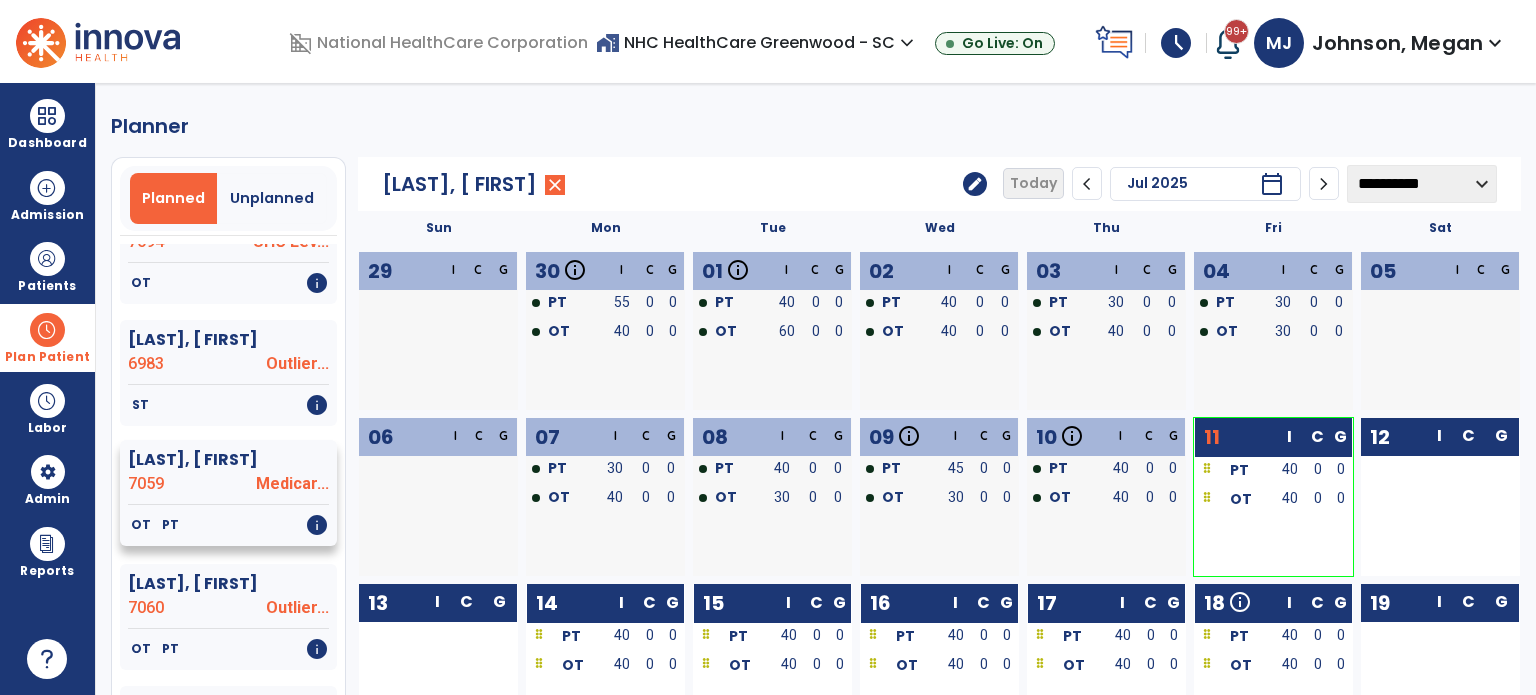 click on "PT" 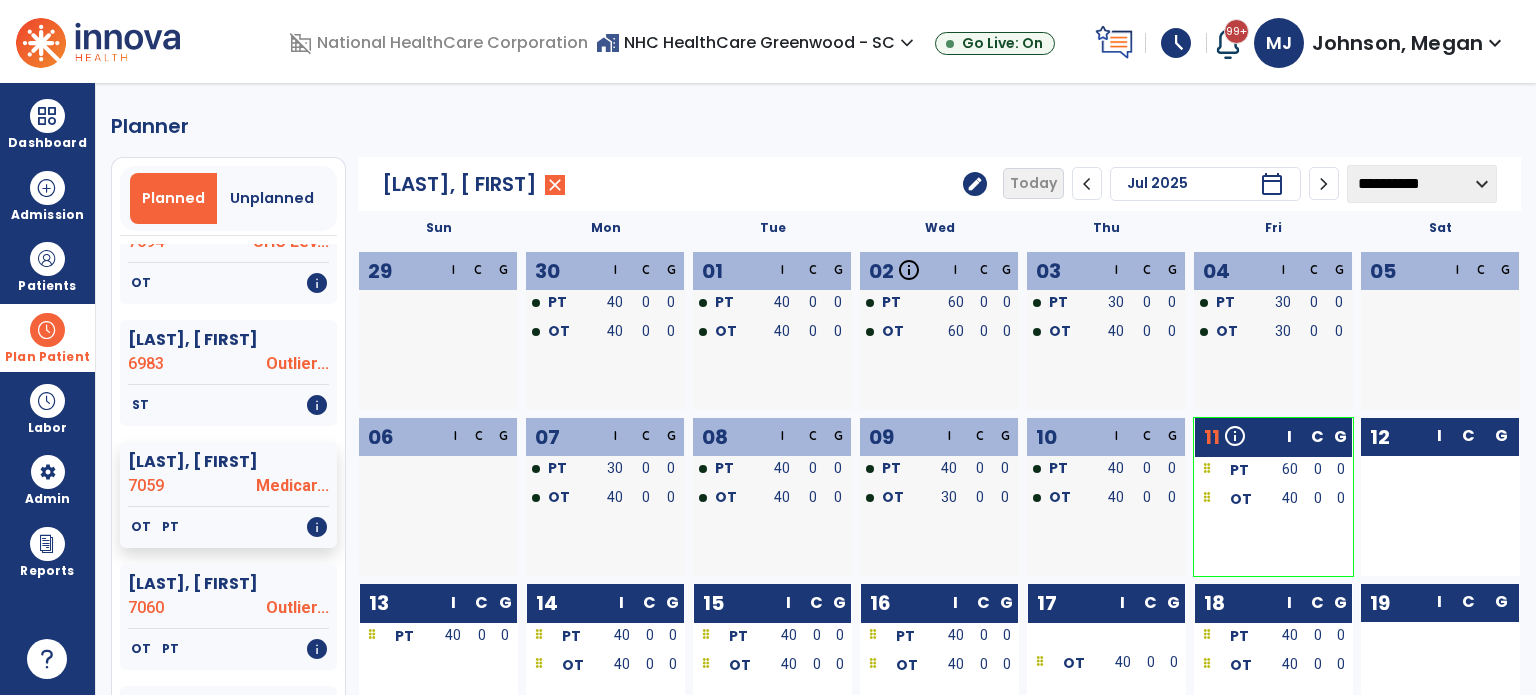 click on "40" at bounding box center (1290, 664) 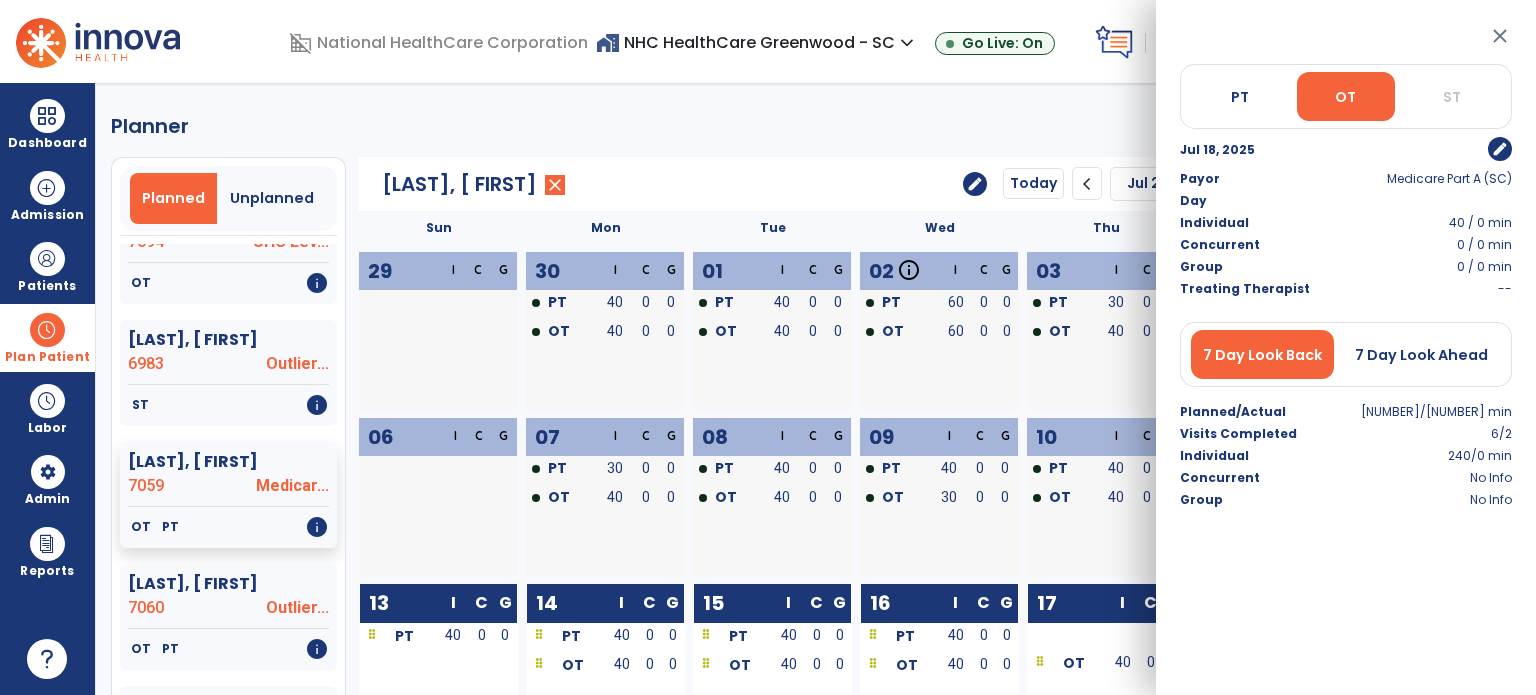 click on "edit" at bounding box center (1500, 149) 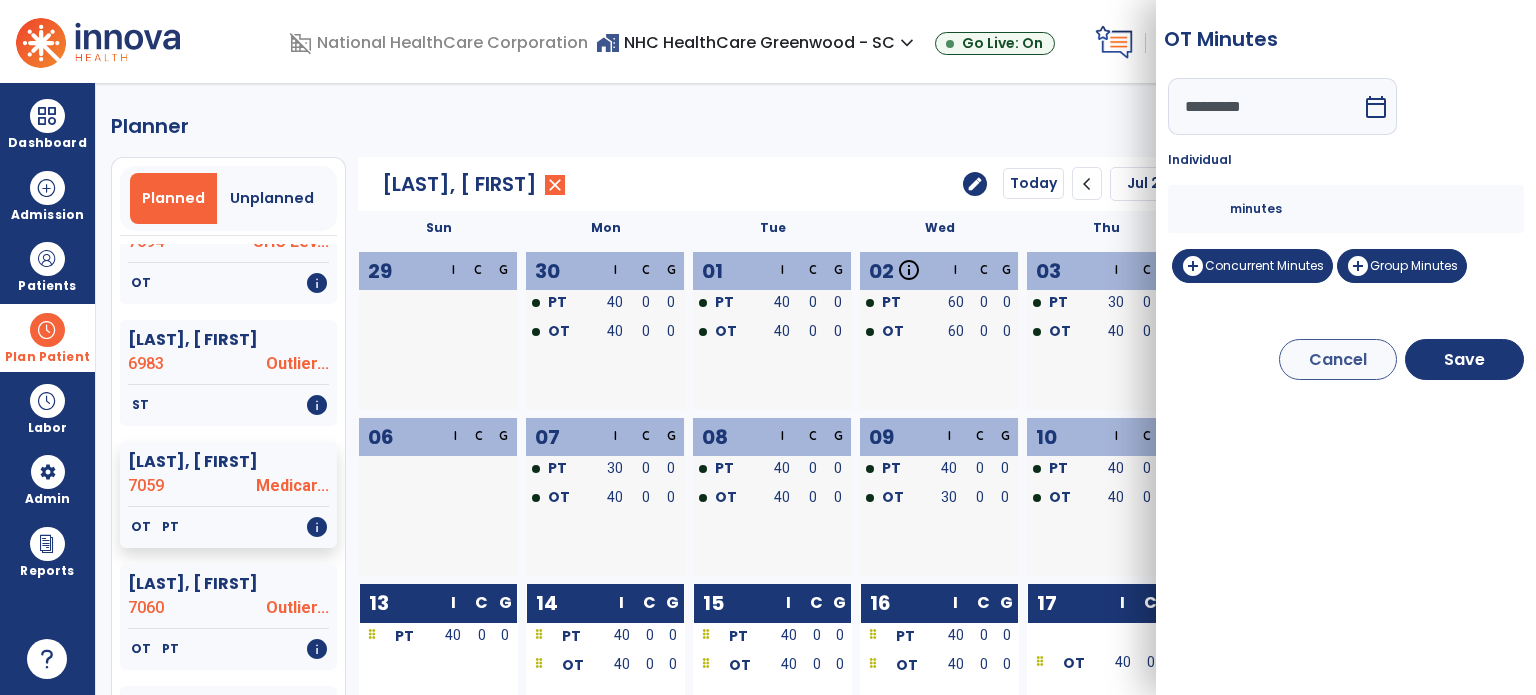 click on "*********" at bounding box center (1265, 106) 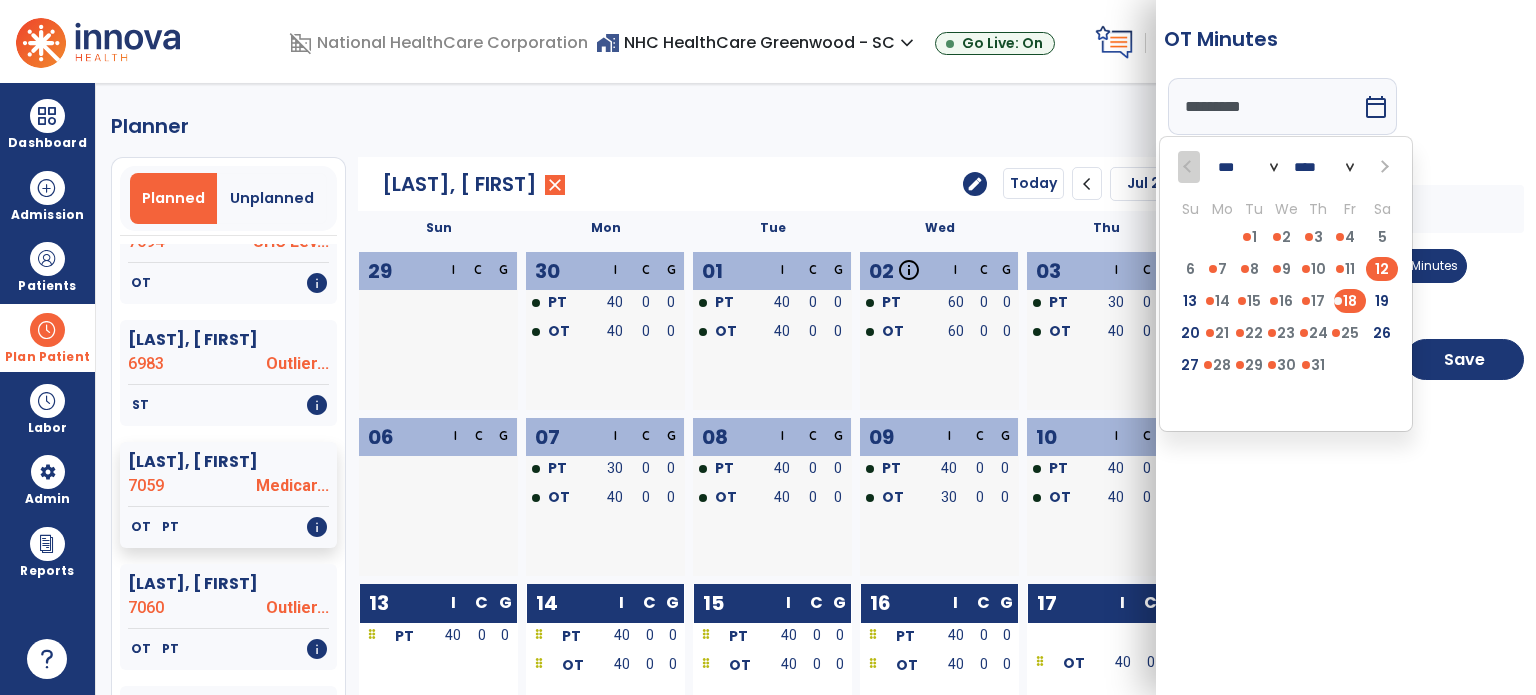 click on "12" at bounding box center (1382, 269) 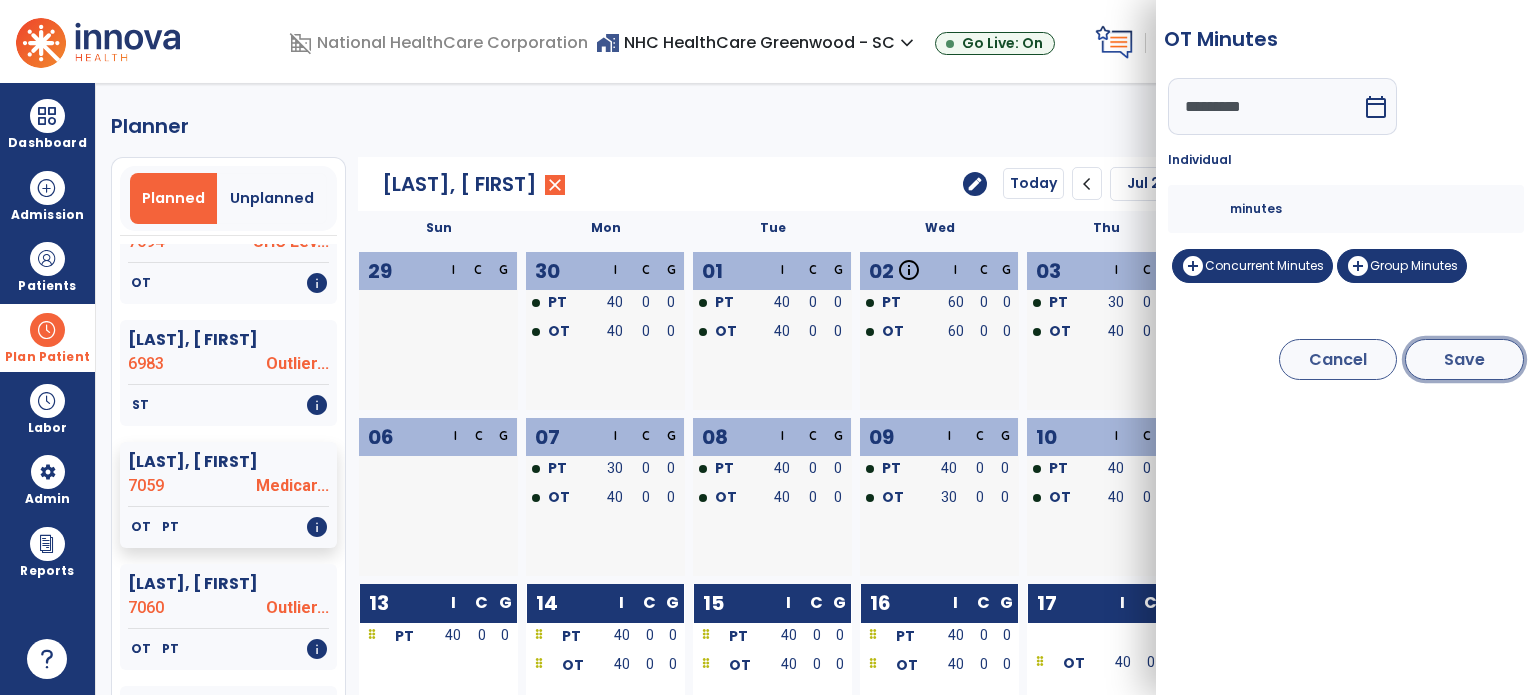 click on "Save" at bounding box center (1464, 359) 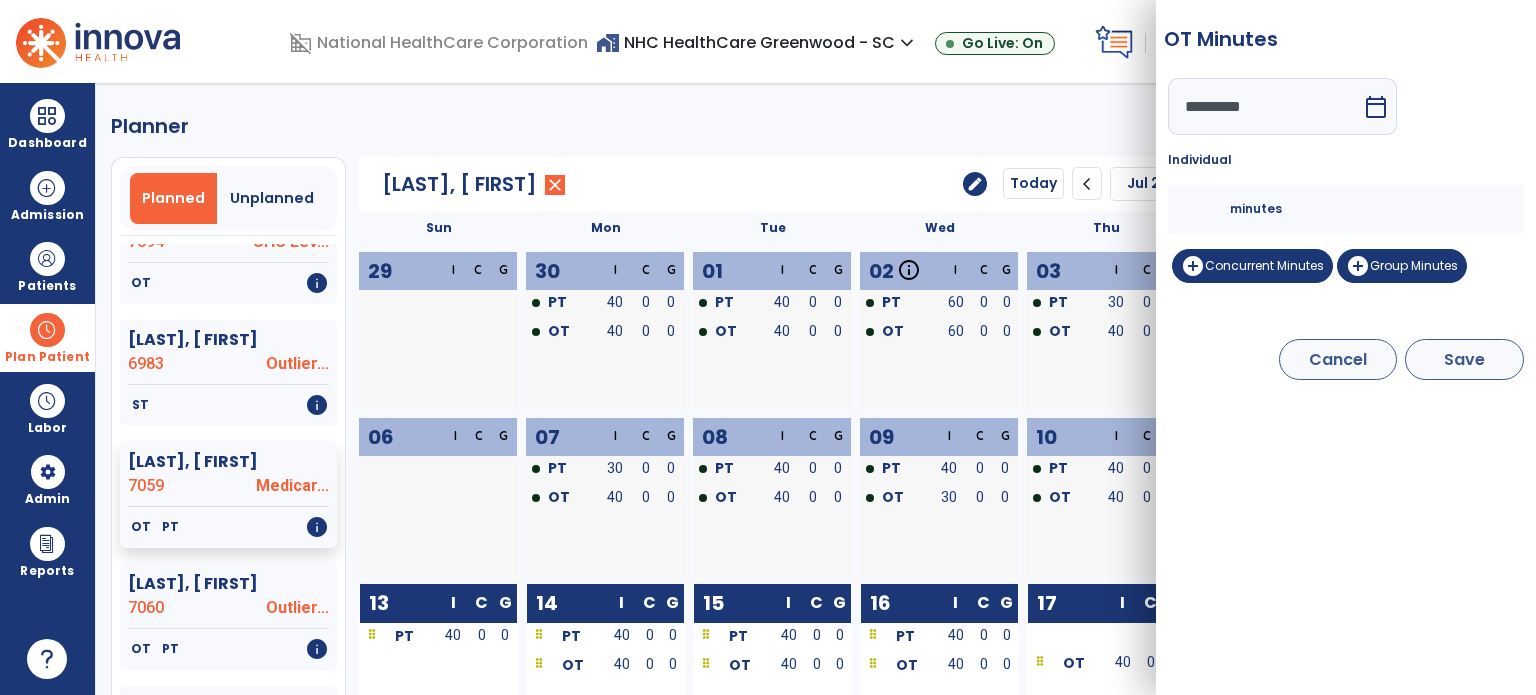 type on "*********" 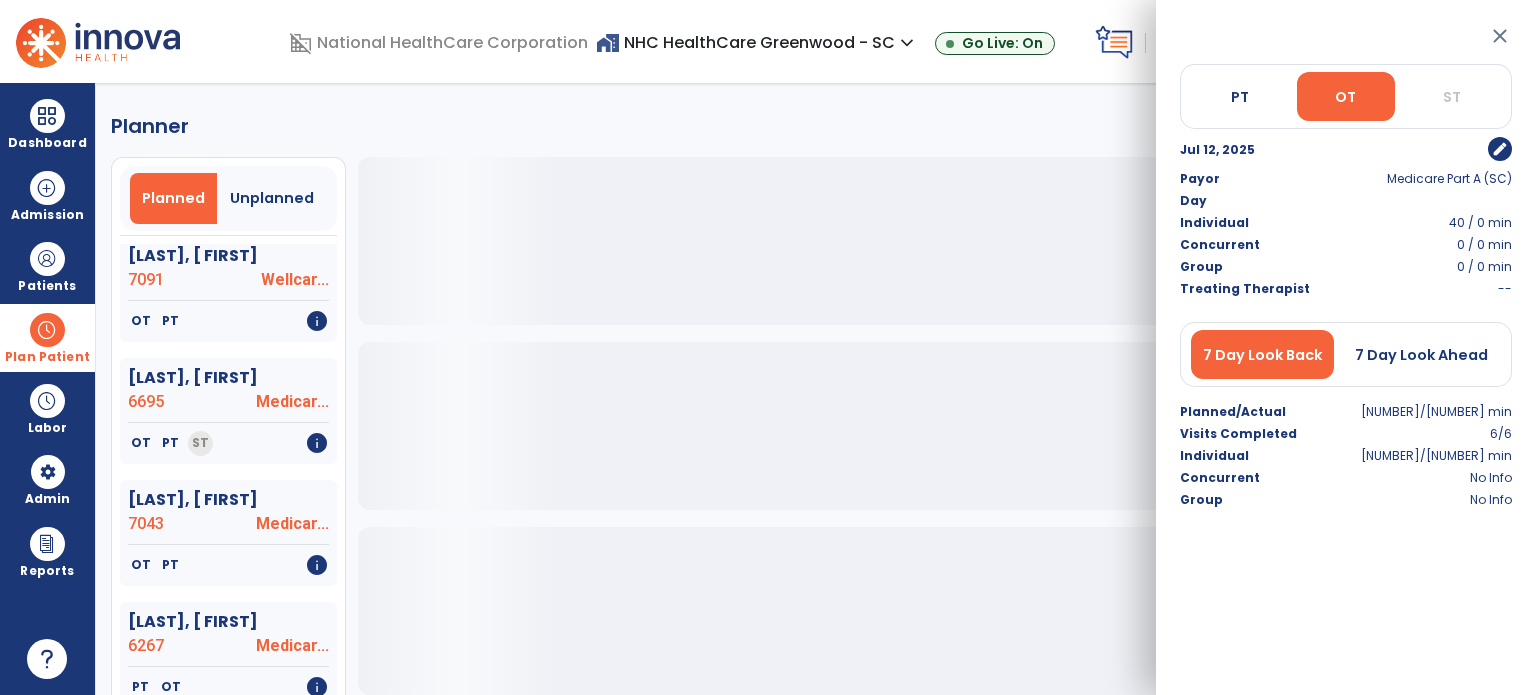 scroll, scrollTop: 1582, scrollLeft: 0, axis: vertical 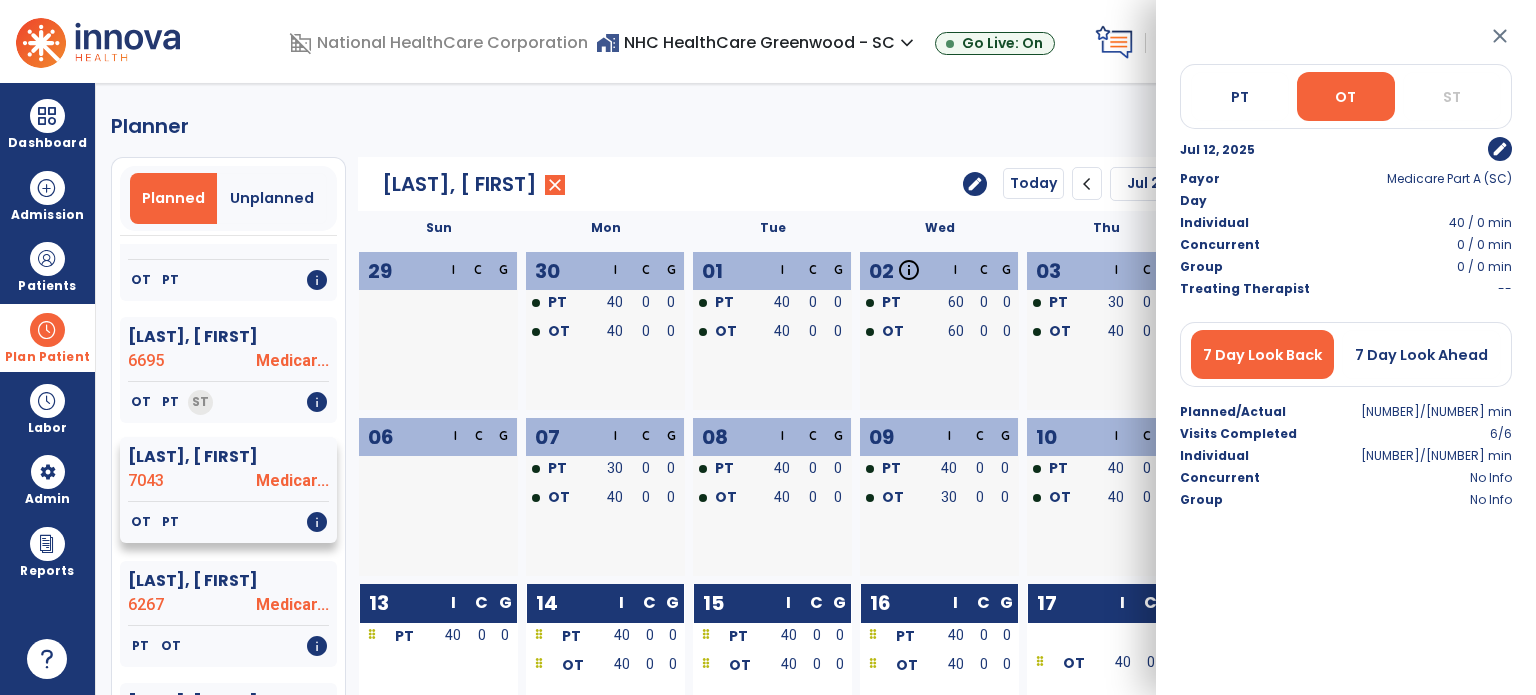 click on "OT   PT   info" 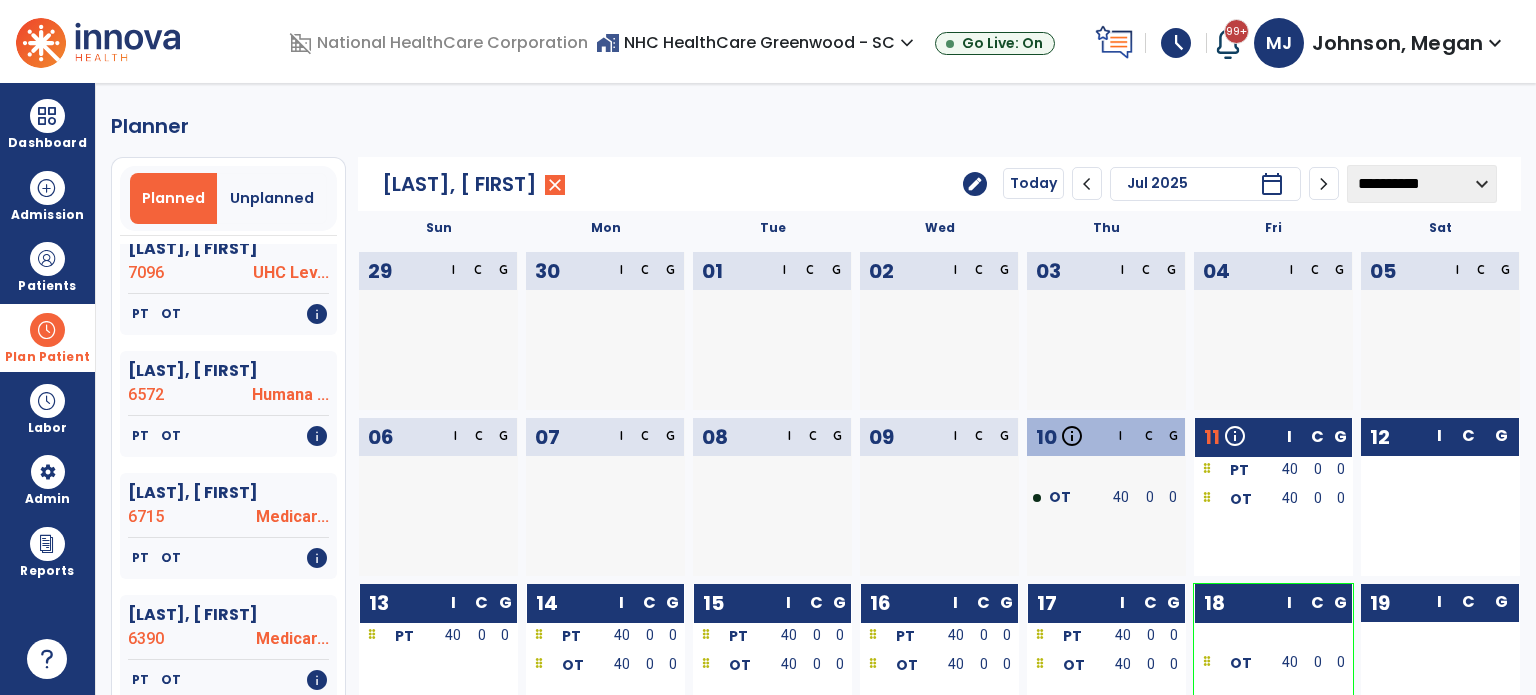 scroll, scrollTop: 2526, scrollLeft: 0, axis: vertical 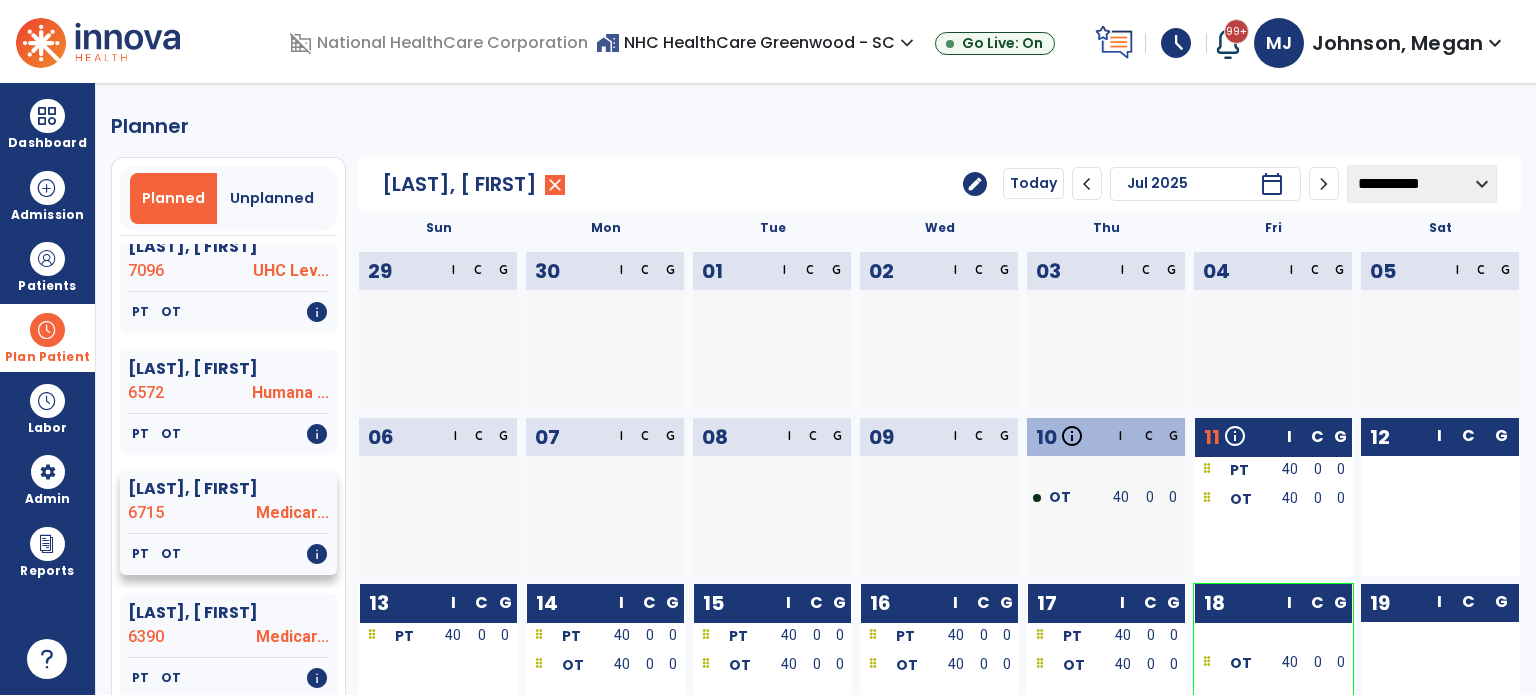 click on "6715" 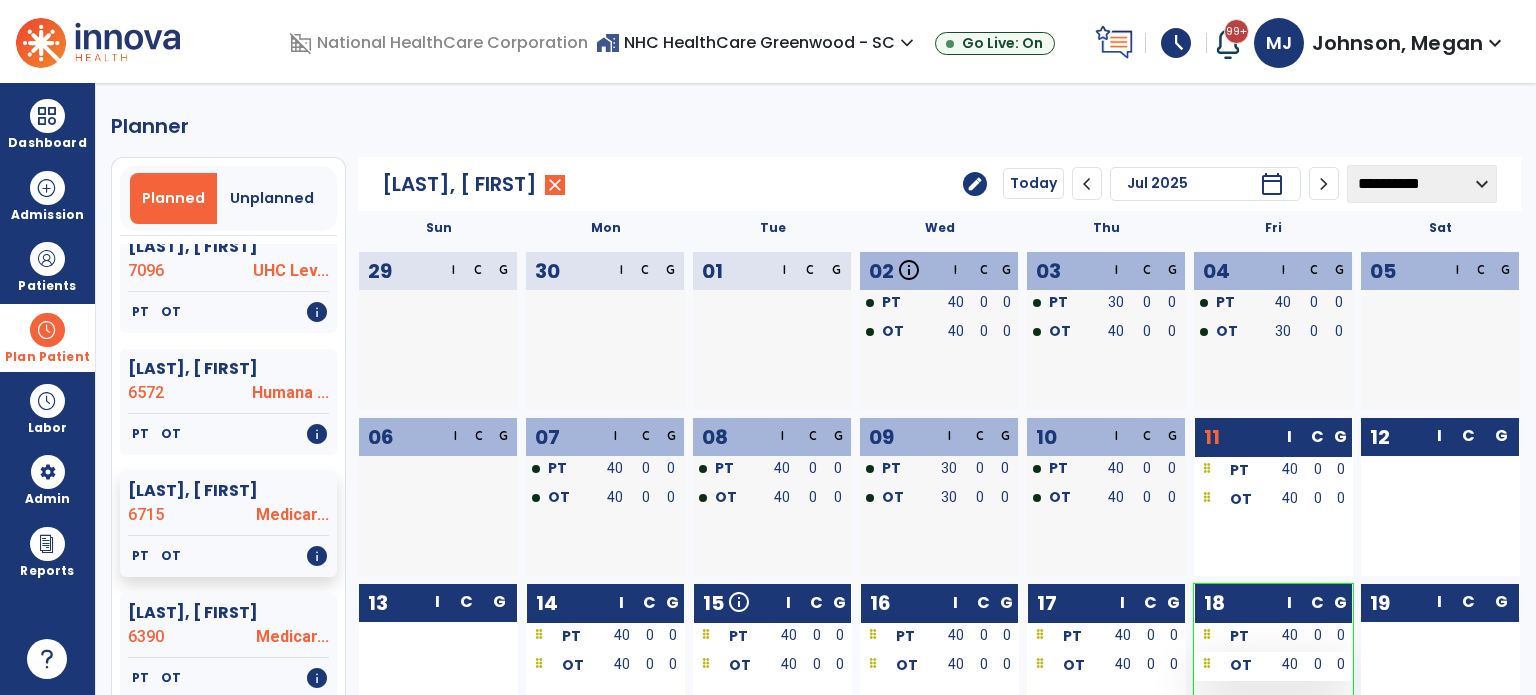 click on "0" at bounding box center (1317, 666) 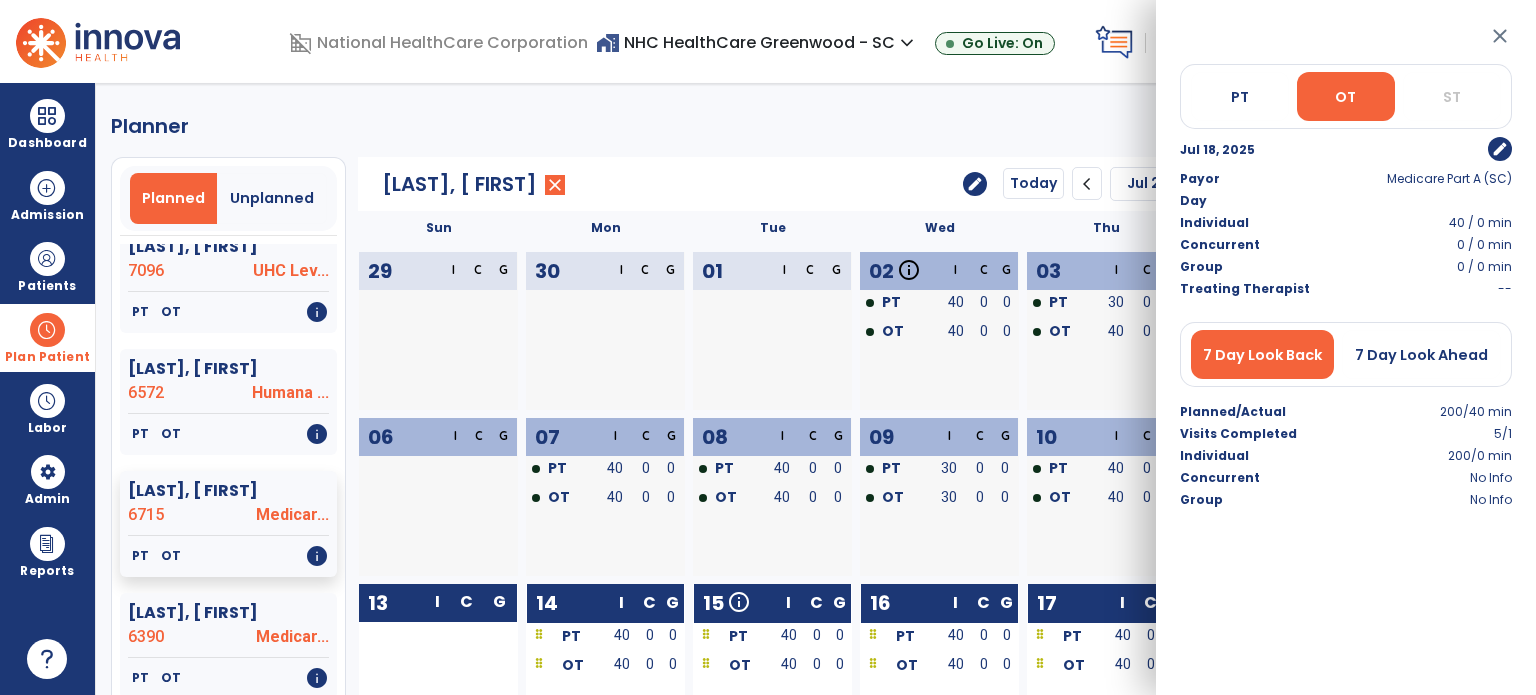 click on "edit" at bounding box center [1500, 149] 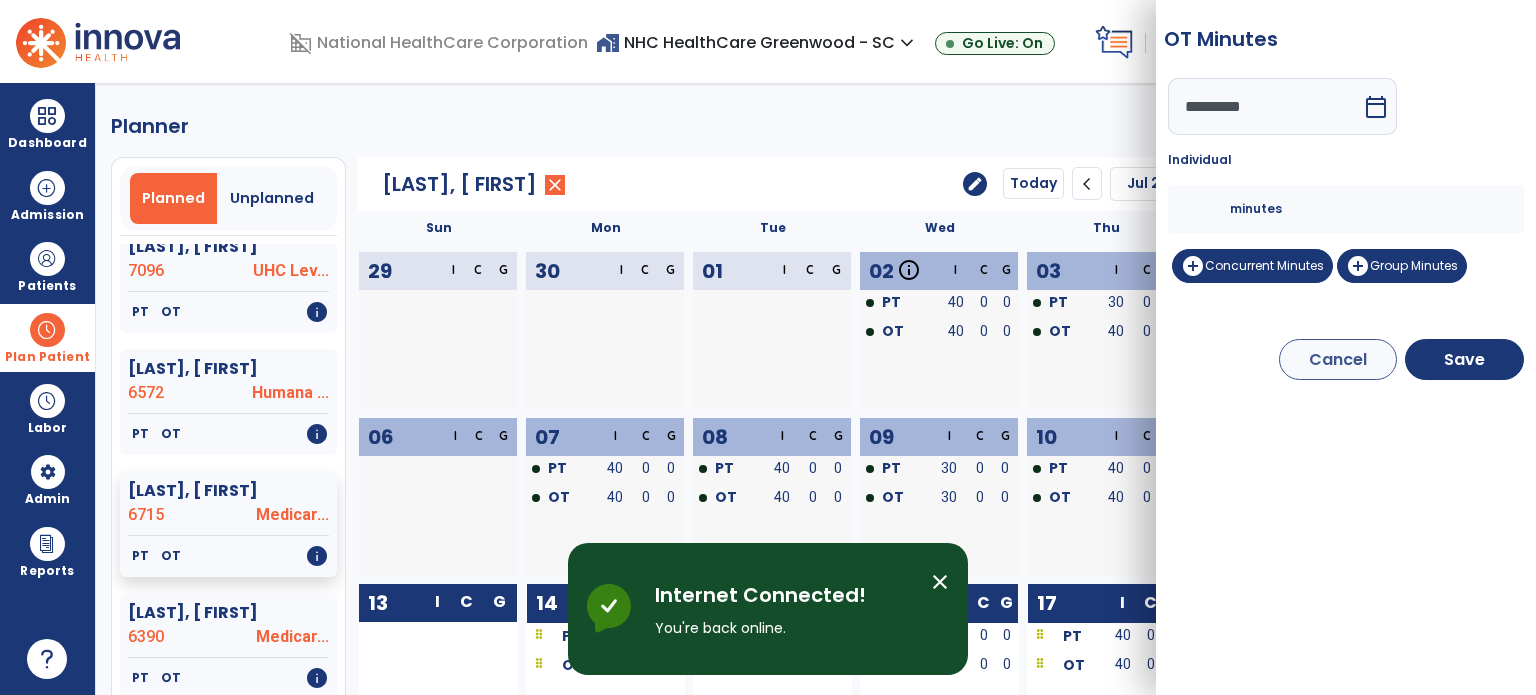 click on "Planner   Planned   Unplanned   tune   [LAST], [FIRST]  6919 Outlier...   PT   OT   info   [LAST], [FIRST]  7078 Medicar...   PT   OT   info   [LAST], [ கொண்டது]  7092 Humana ...   OT   PT   ST   info   [LAST], [ FIRST]  7074 Medicar...   PT   ST   OT   info   [LAST], [ FIRST]  7087 Aetna M...   PT   OT   ST   info   [LAST], [ FIRST]  7094 UHC Lev...   OT   info   [LAST], [ FIRST]  6983 Outlier...   ST   info   [LAST], [ FIRST]  7059 Medicar...   OT   PT   info   [LAST], [ FIRST]  7060 Outlier...   OT   PT   info   [LAST], [ FIRST]  6304 Medicar...   PT   info   [LAST], [ FIRST]  7083 Wellcar...   PT   OT   info   [LAST], [ FIRST]  6138 Medicar...   PT   info   [LAST], [ FIRST]  7091 Wellcar...   OT   PT   info   [LAST], [ FIRST]  6695 Medicar...   OT   PT   ST   info   [LAST], [ FIRST]  7043 Medicar...   OT   PT   info   [LAST], [ FIRST]  6267 Medicar...   PT   OT   info   [LAST], [ FIRST]  7023 Outlier...   OT   info   [LAST], [ FIRST]  7100 Medicar...   PT   OT   info   [LAST], [ FIRST]  6924 Medicar...   OT   PT   ST   info  7105   OT   PT" 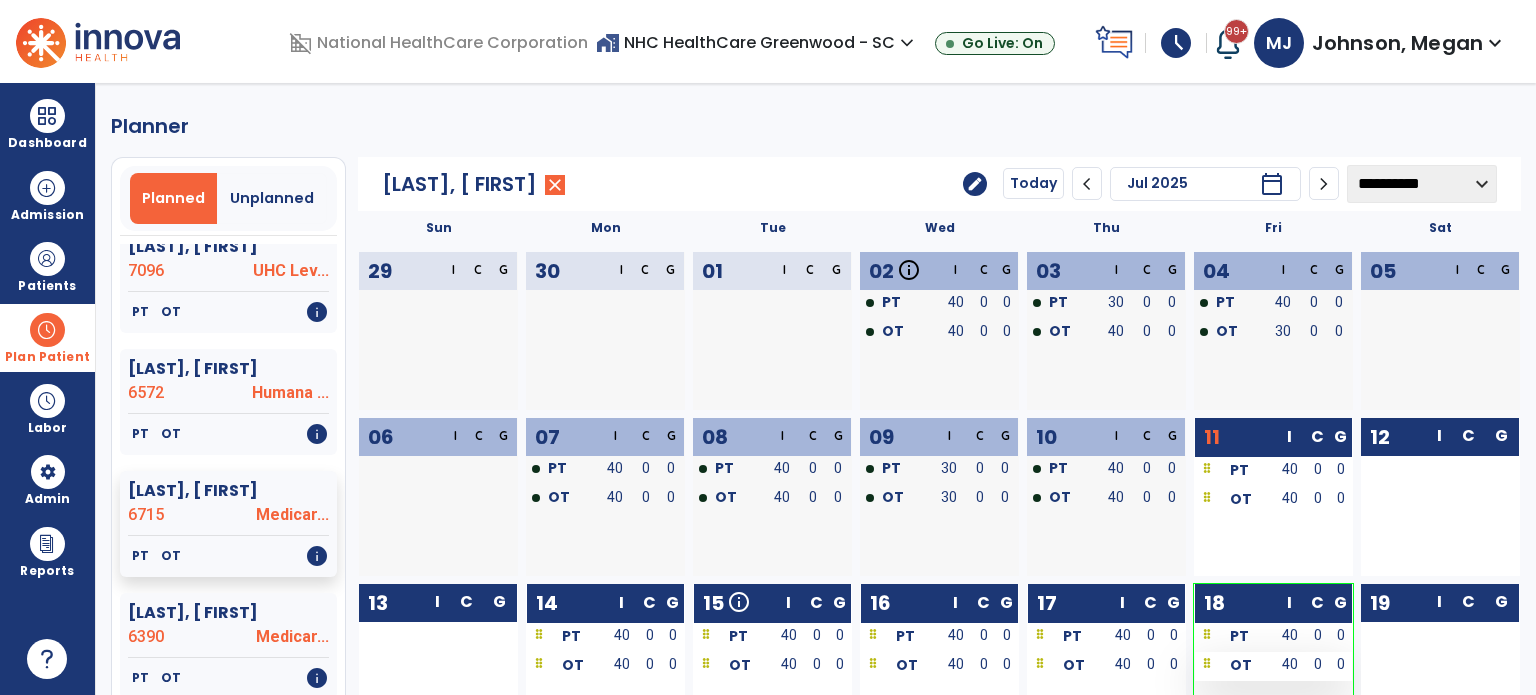 click on "40" at bounding box center [1290, 664] 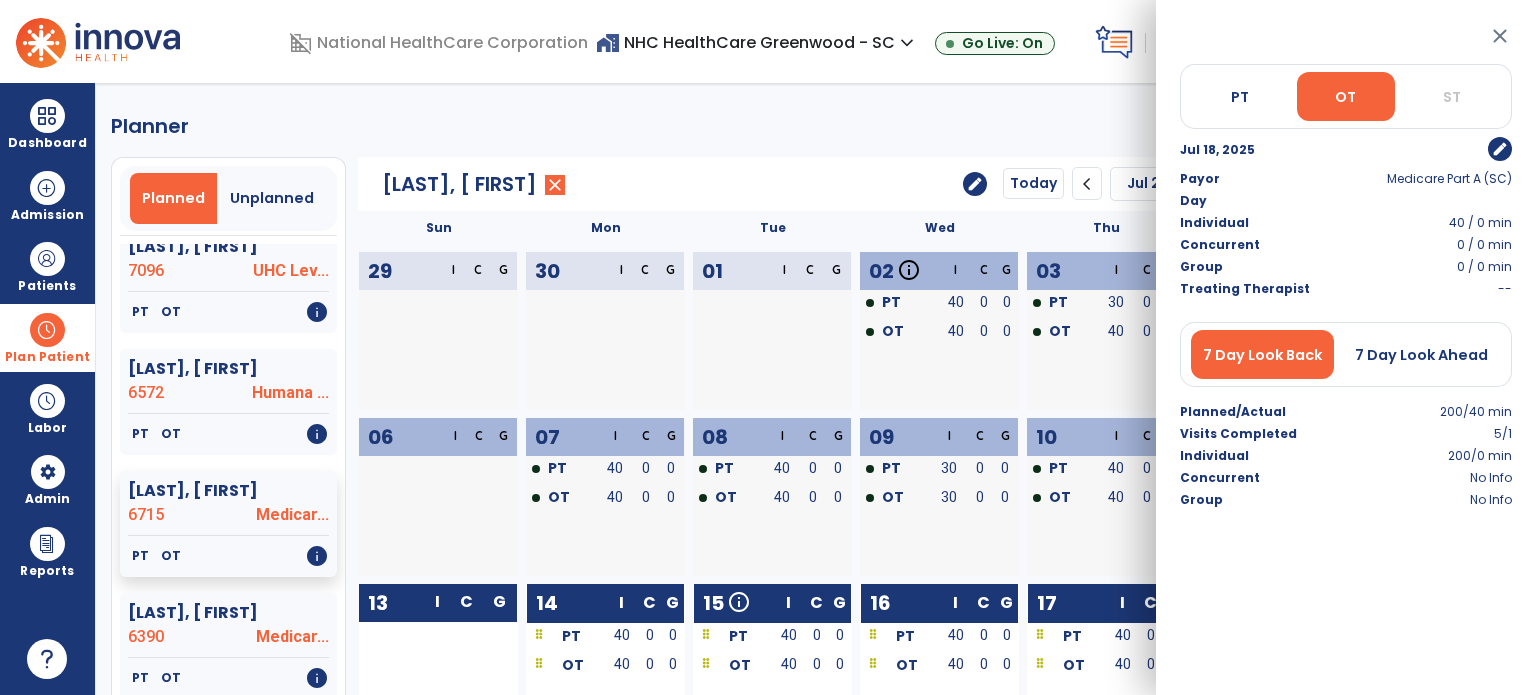 click on "edit" at bounding box center [1500, 149] 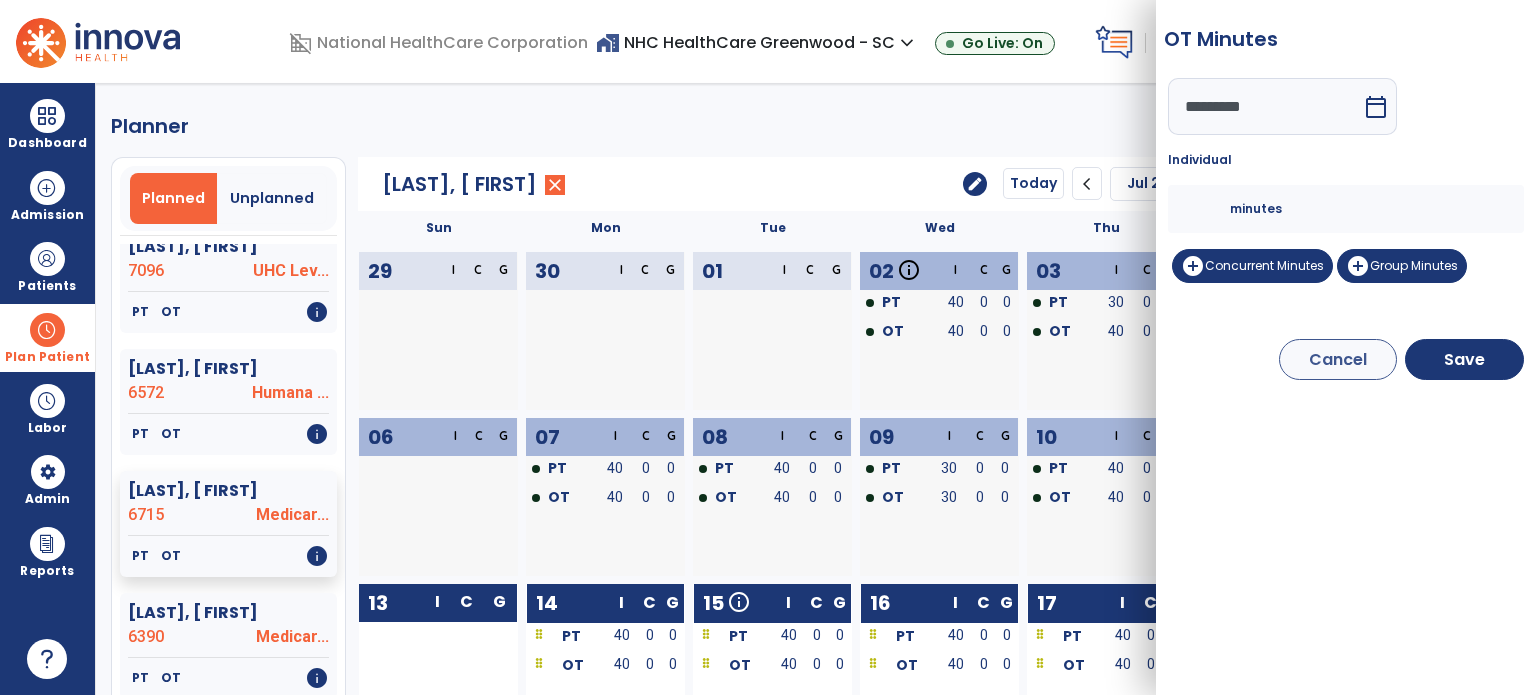 click on "*********" at bounding box center (1265, 106) 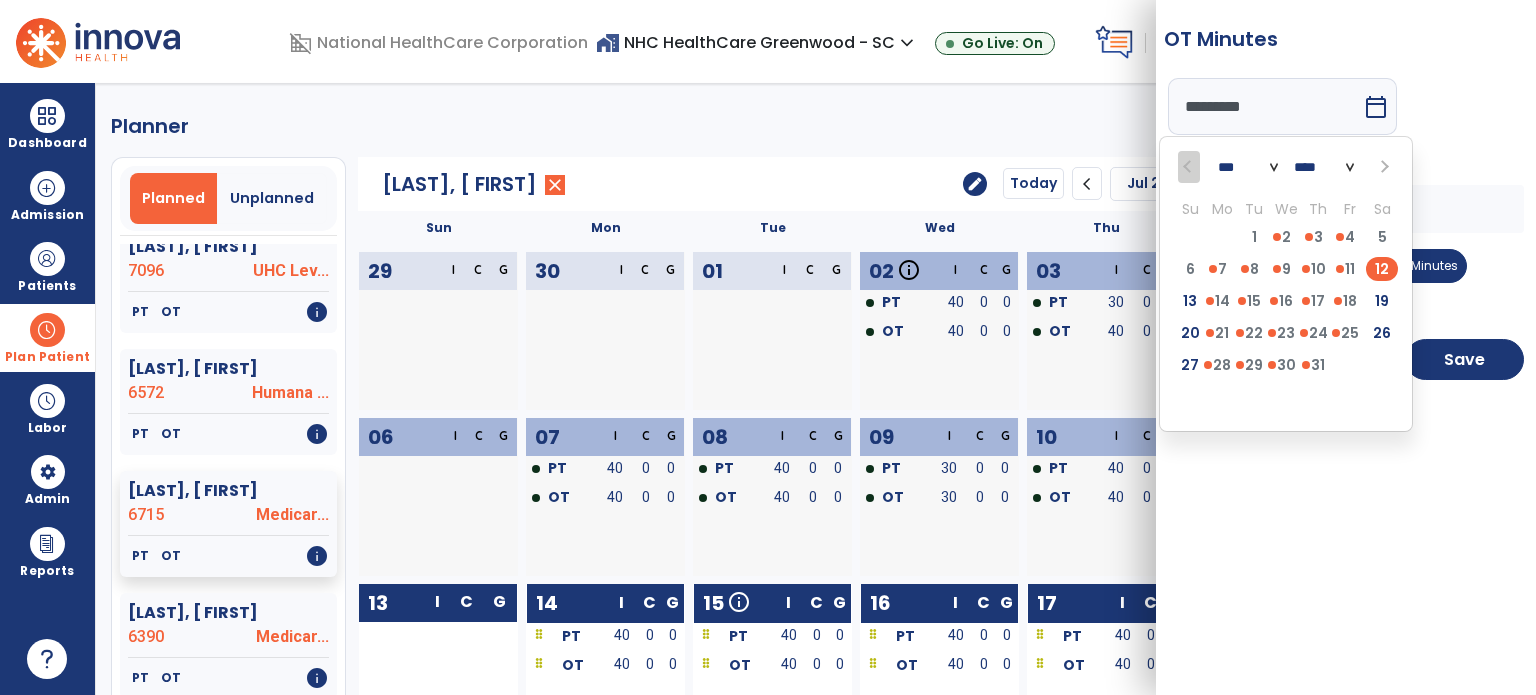 click on "12" at bounding box center (1382, 269) 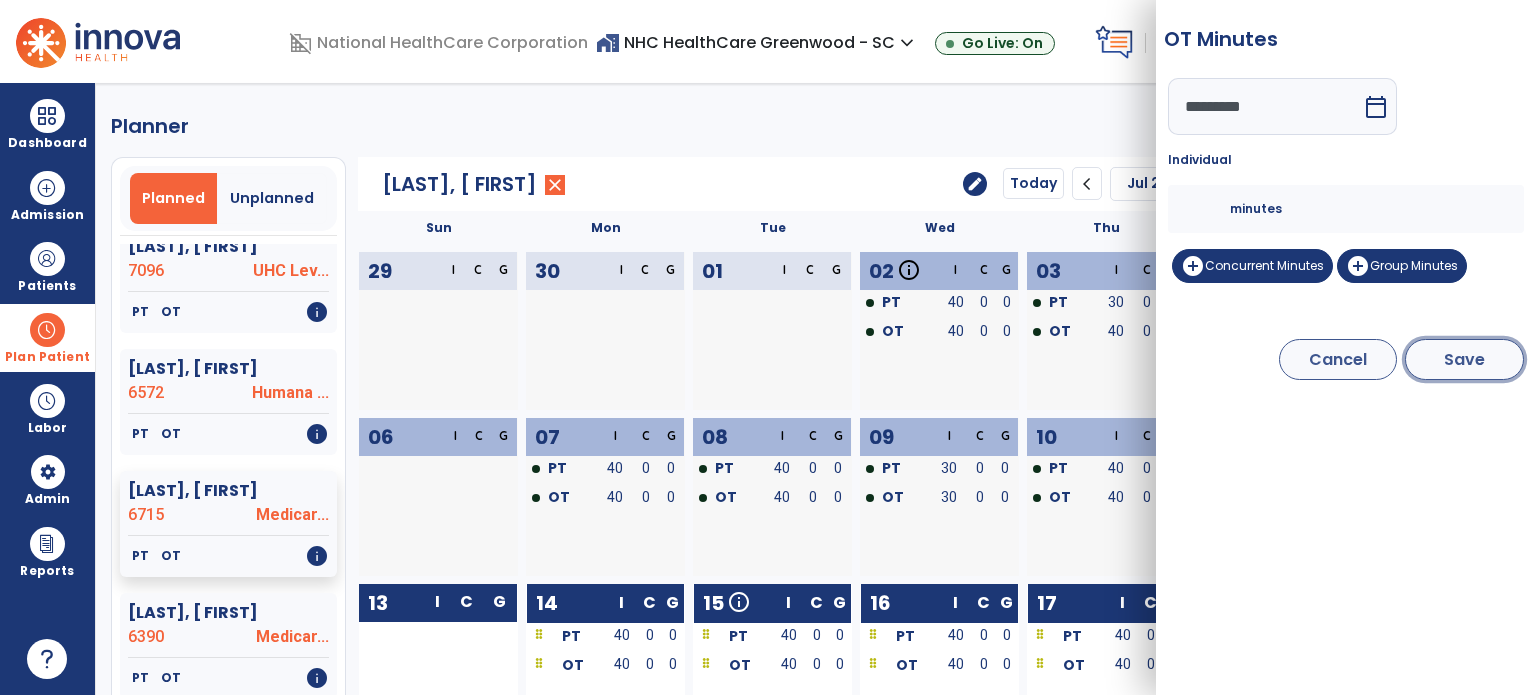 click on "Save" at bounding box center (1464, 359) 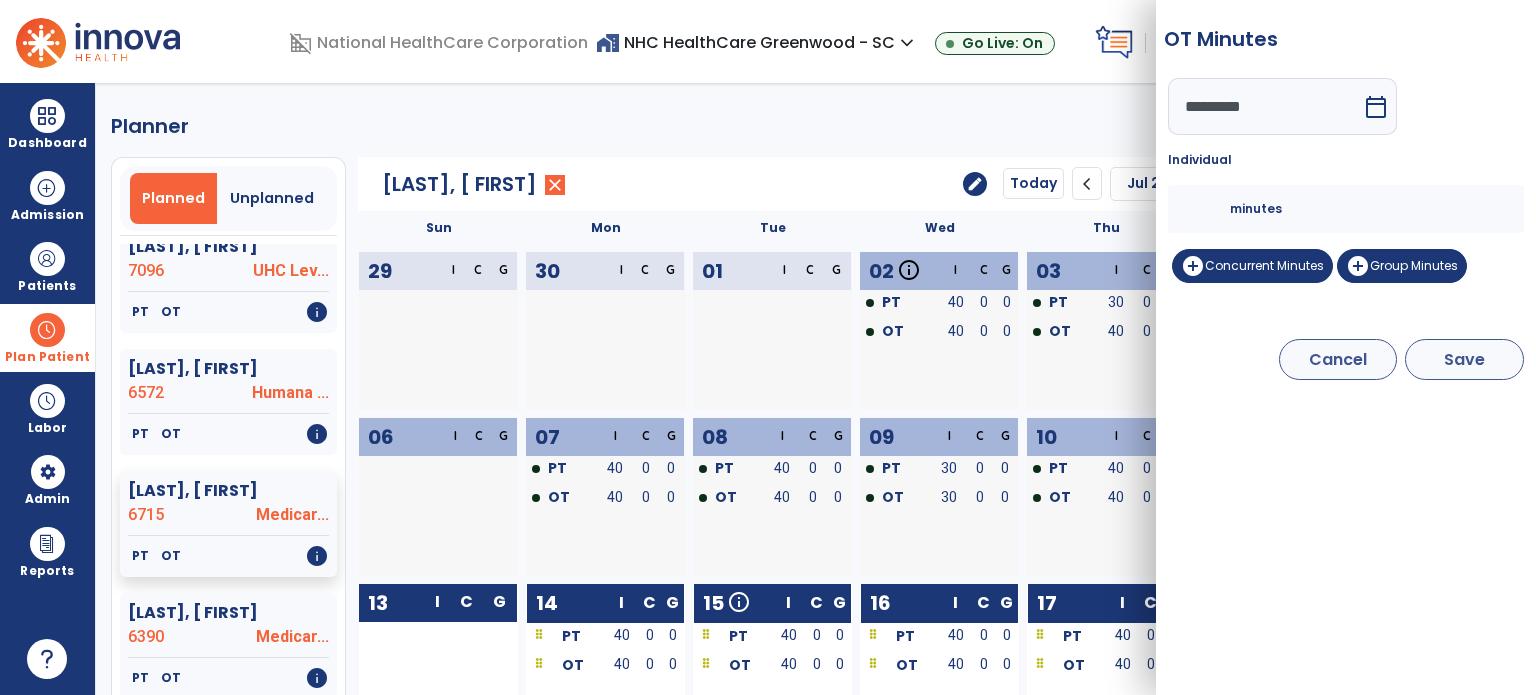 type on "*********" 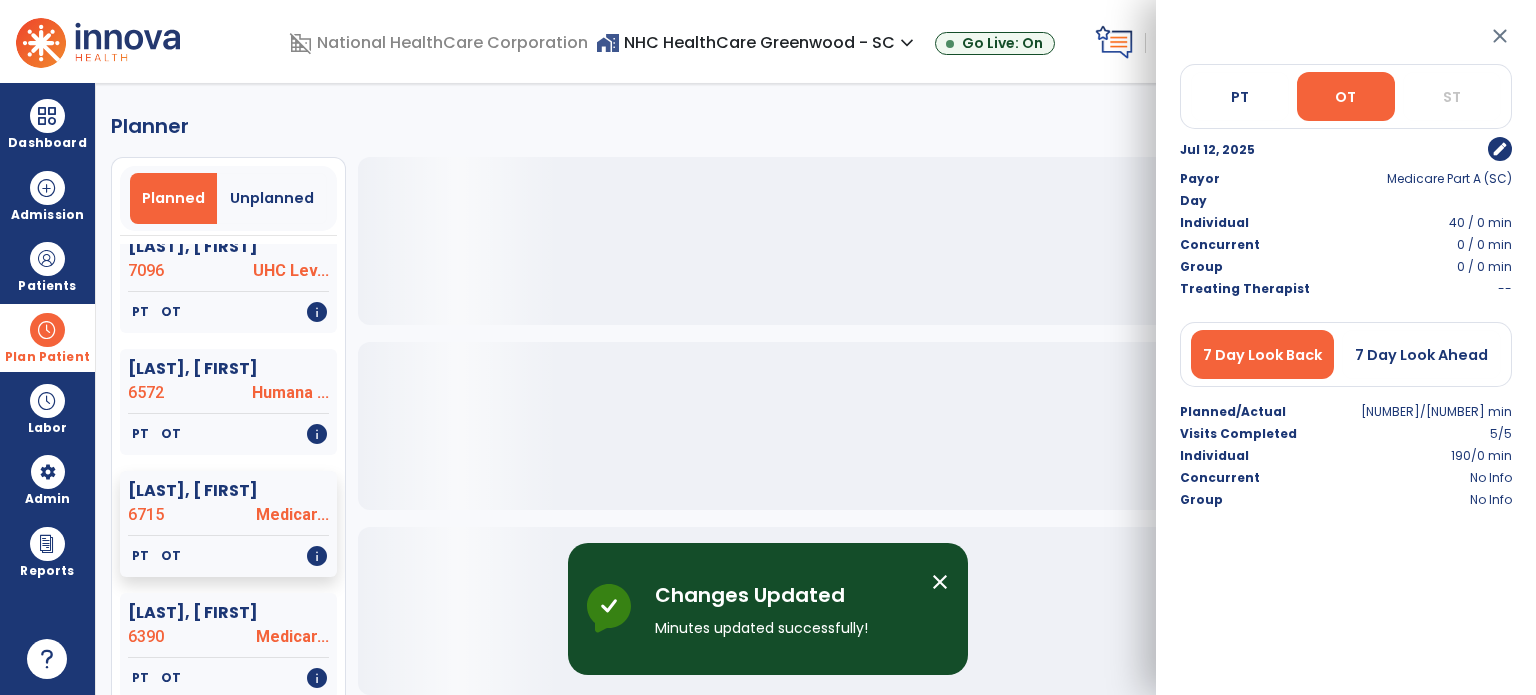 click on "Plan Patient" at bounding box center [47, 337] 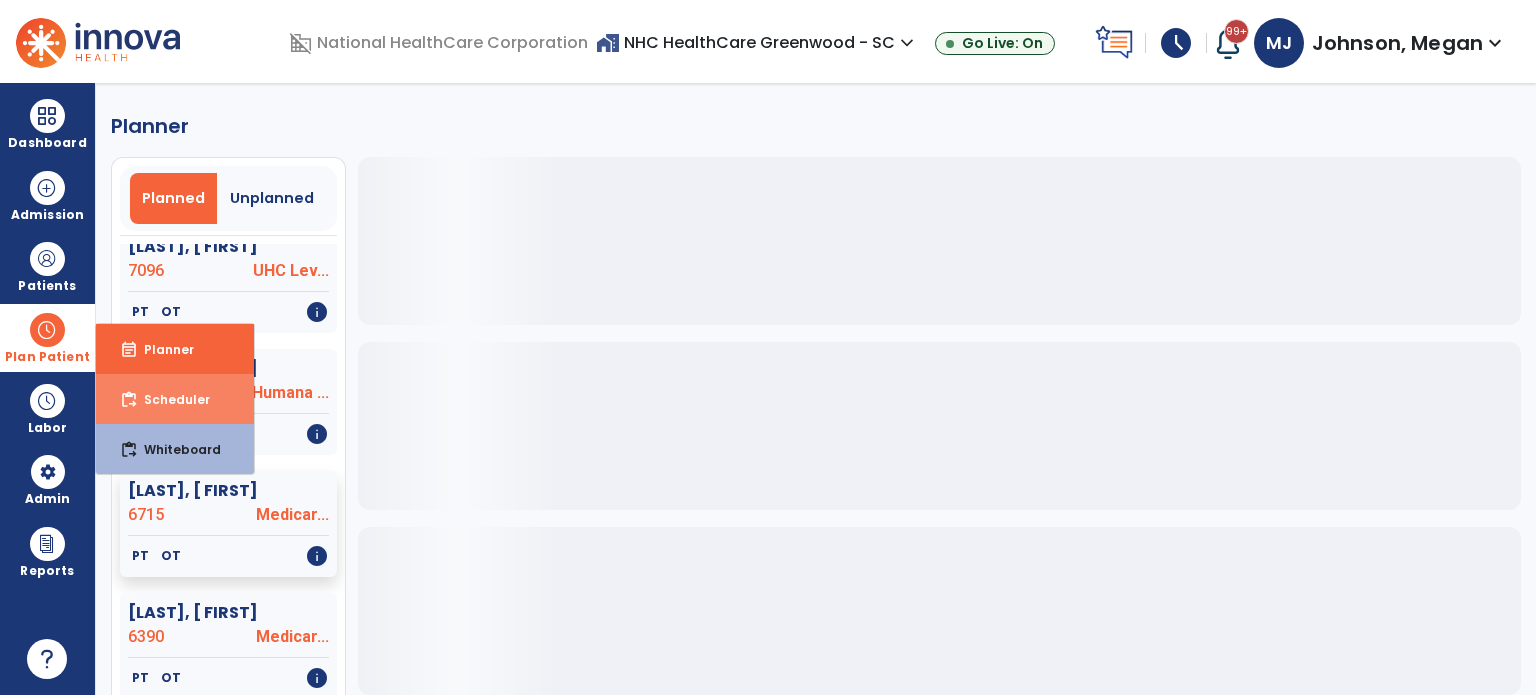 click on "Scheduler" at bounding box center (169, 399) 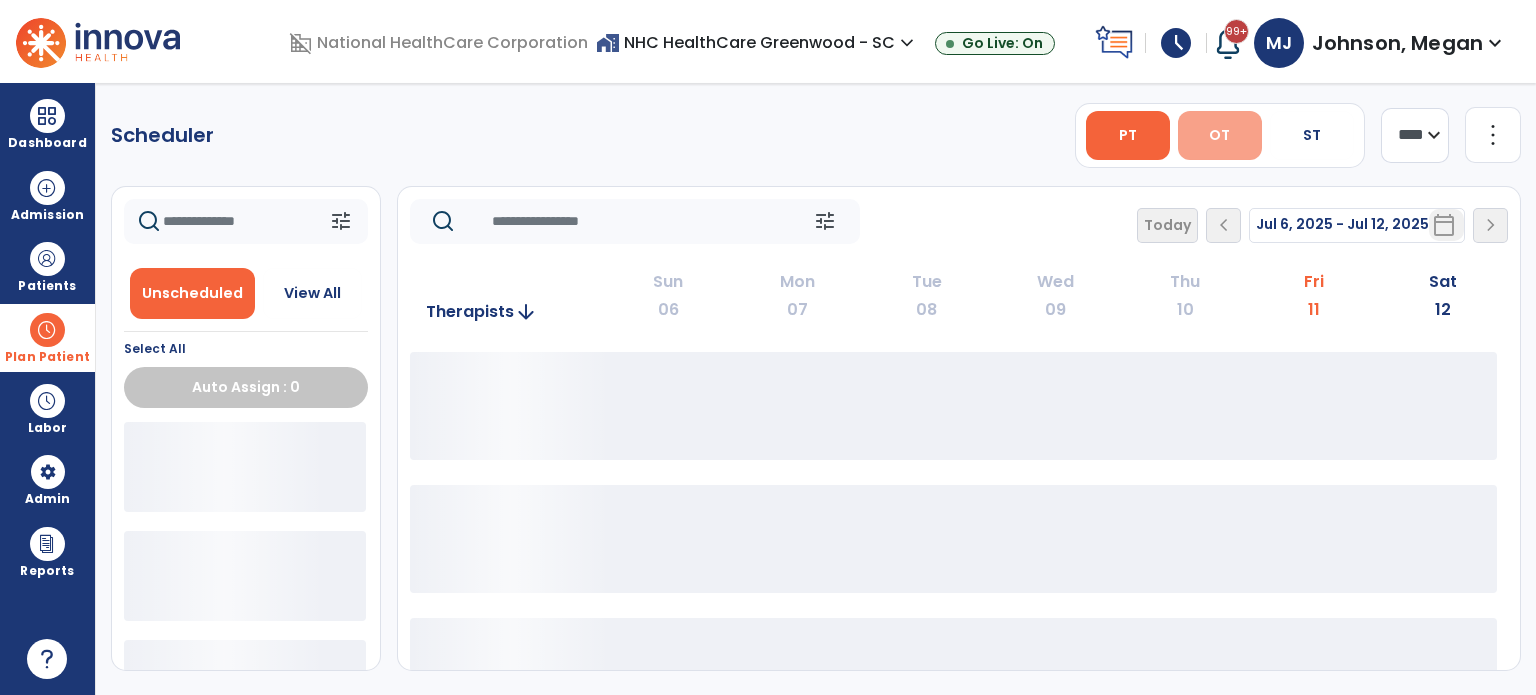 click on "OT" at bounding box center (1220, 135) 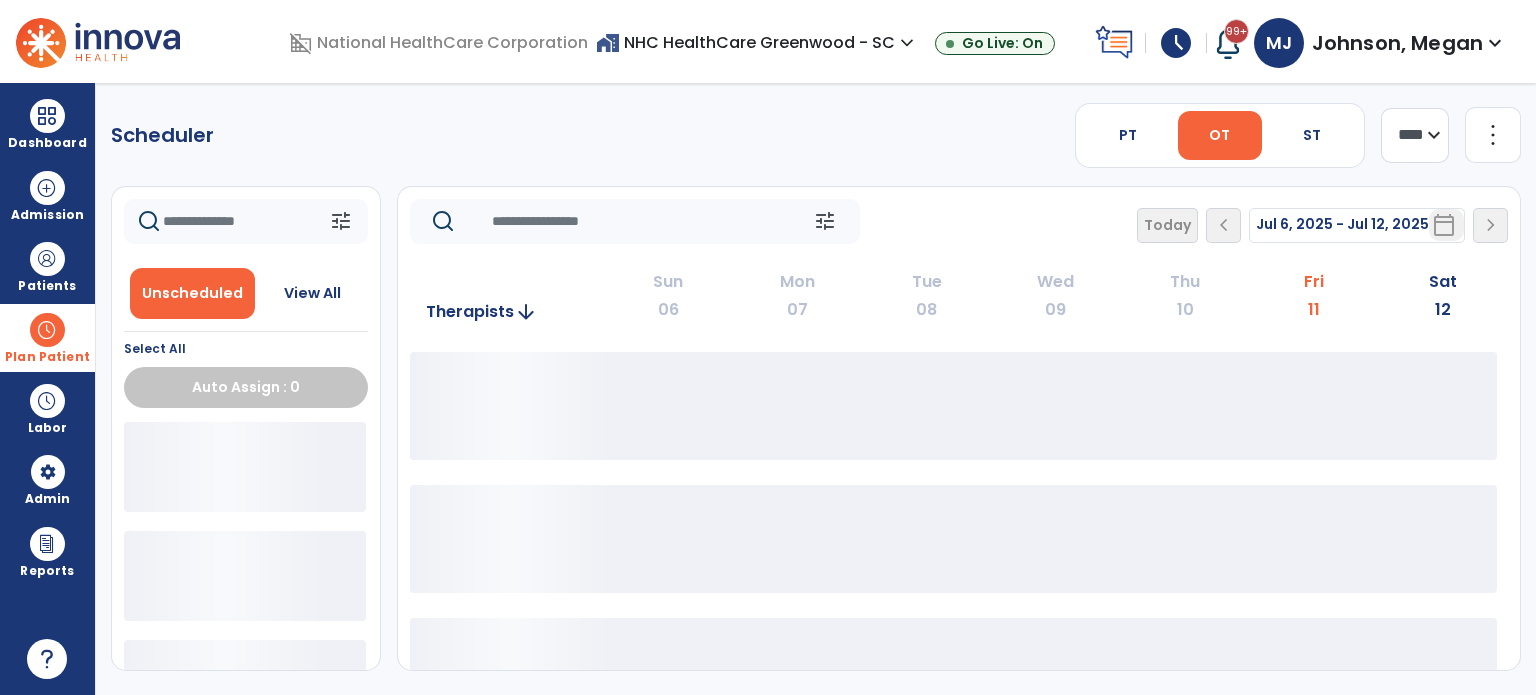click on "**** ***" 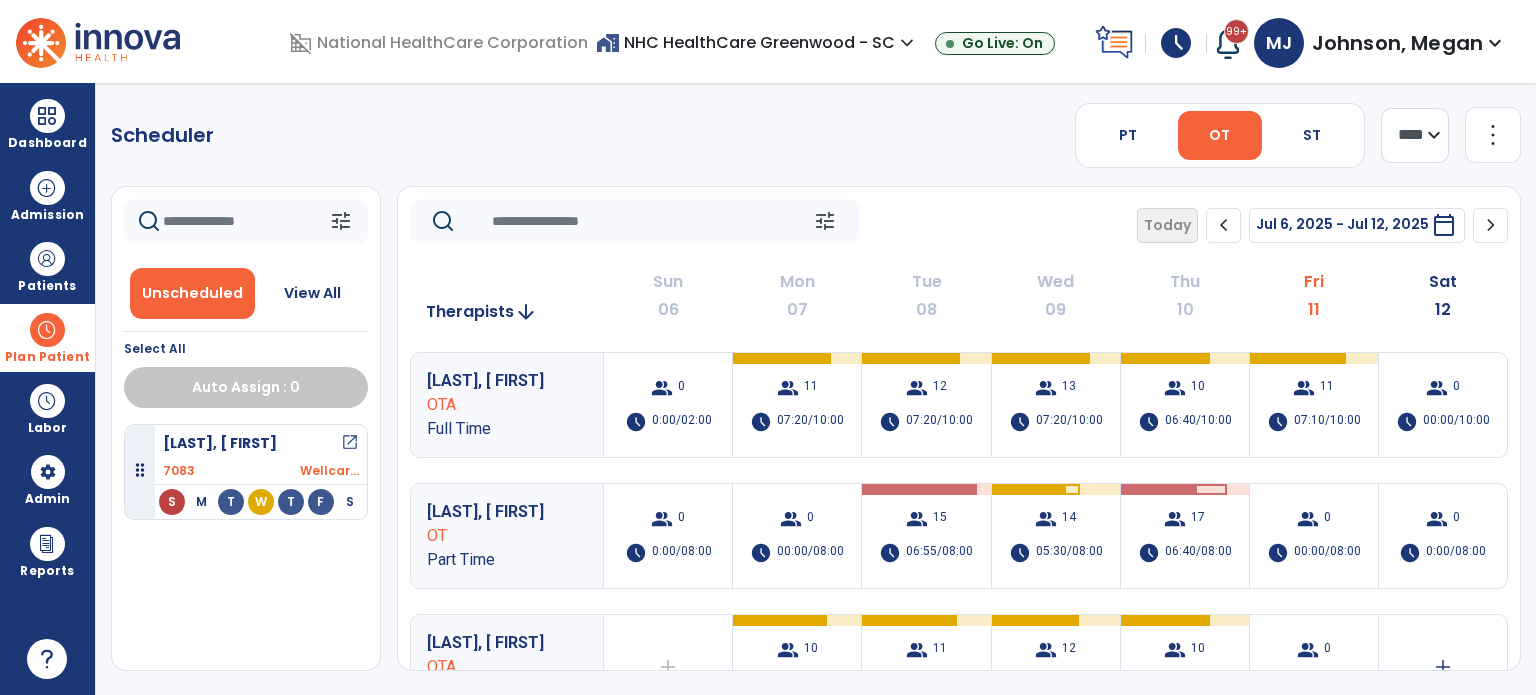 select on "*******" 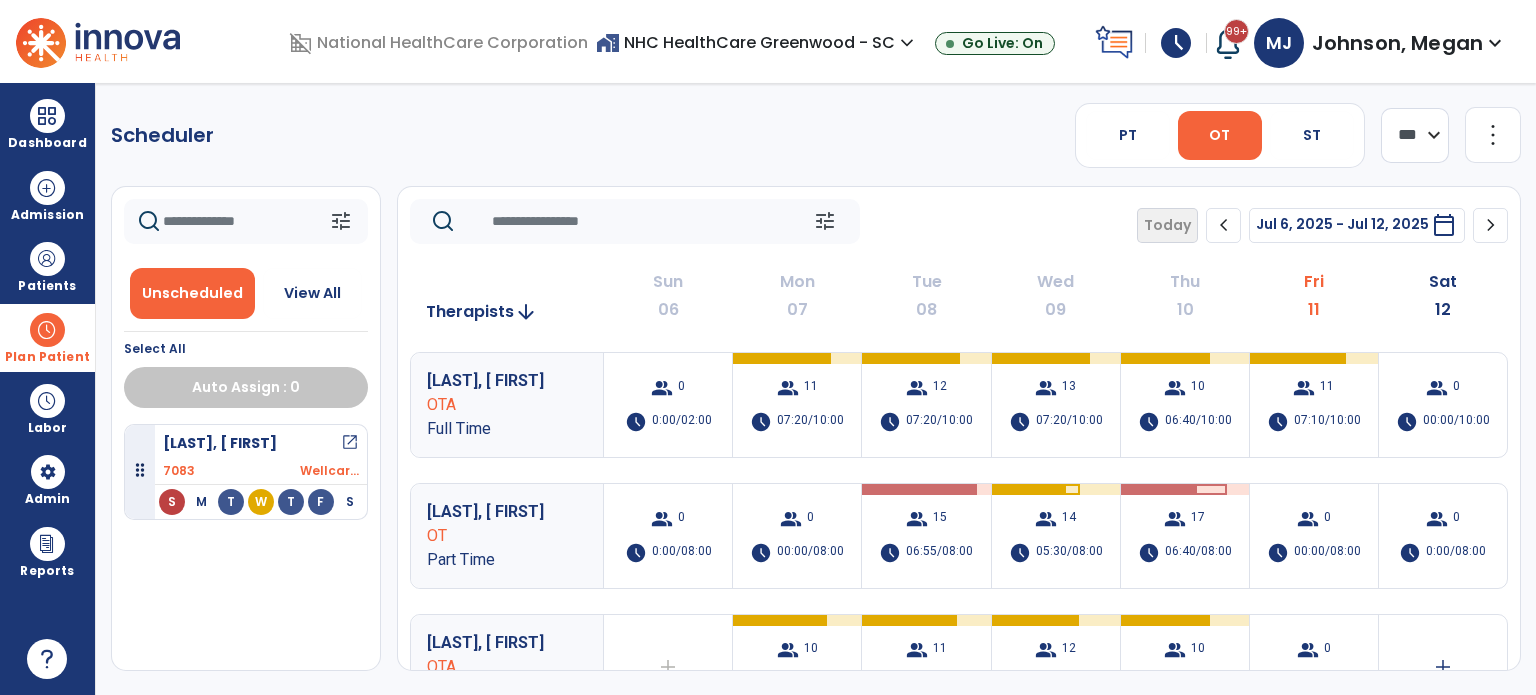 click on "**** ***" 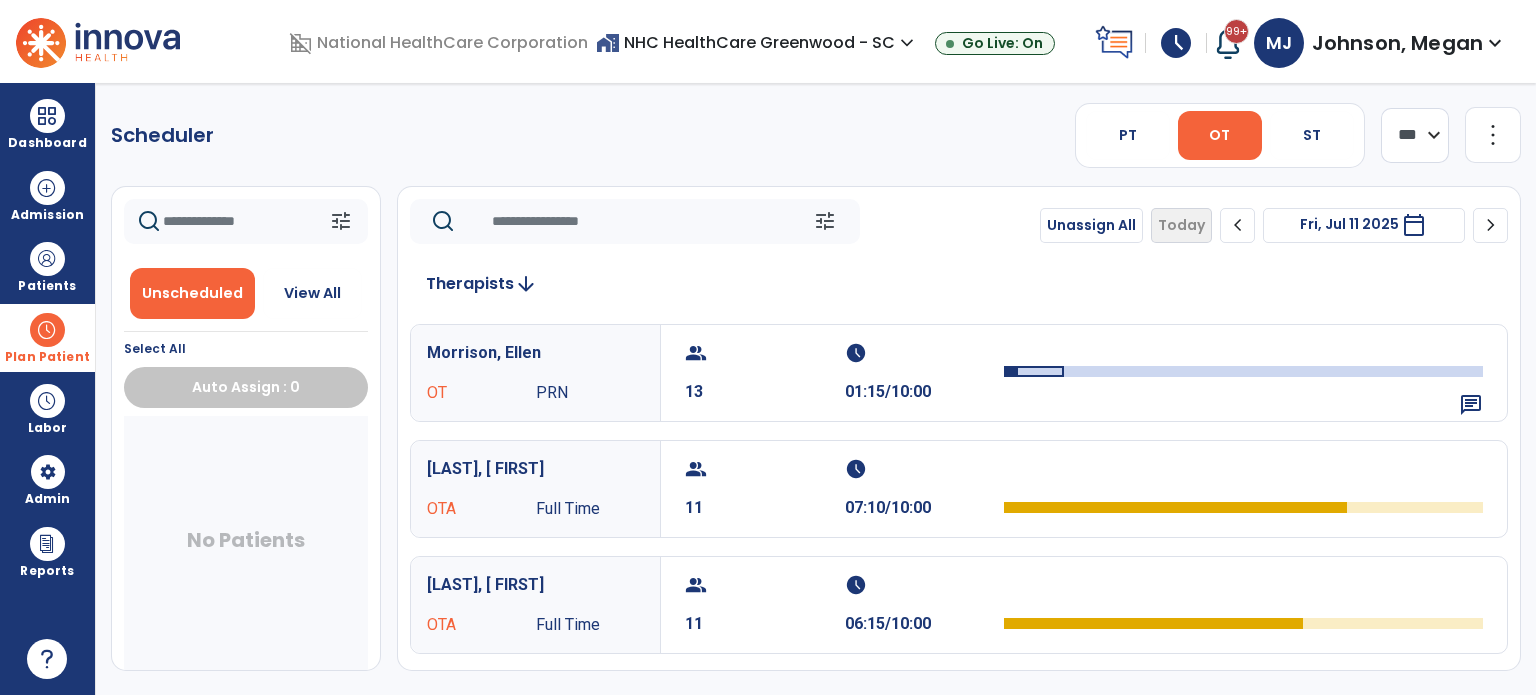 click on "chevron_right" 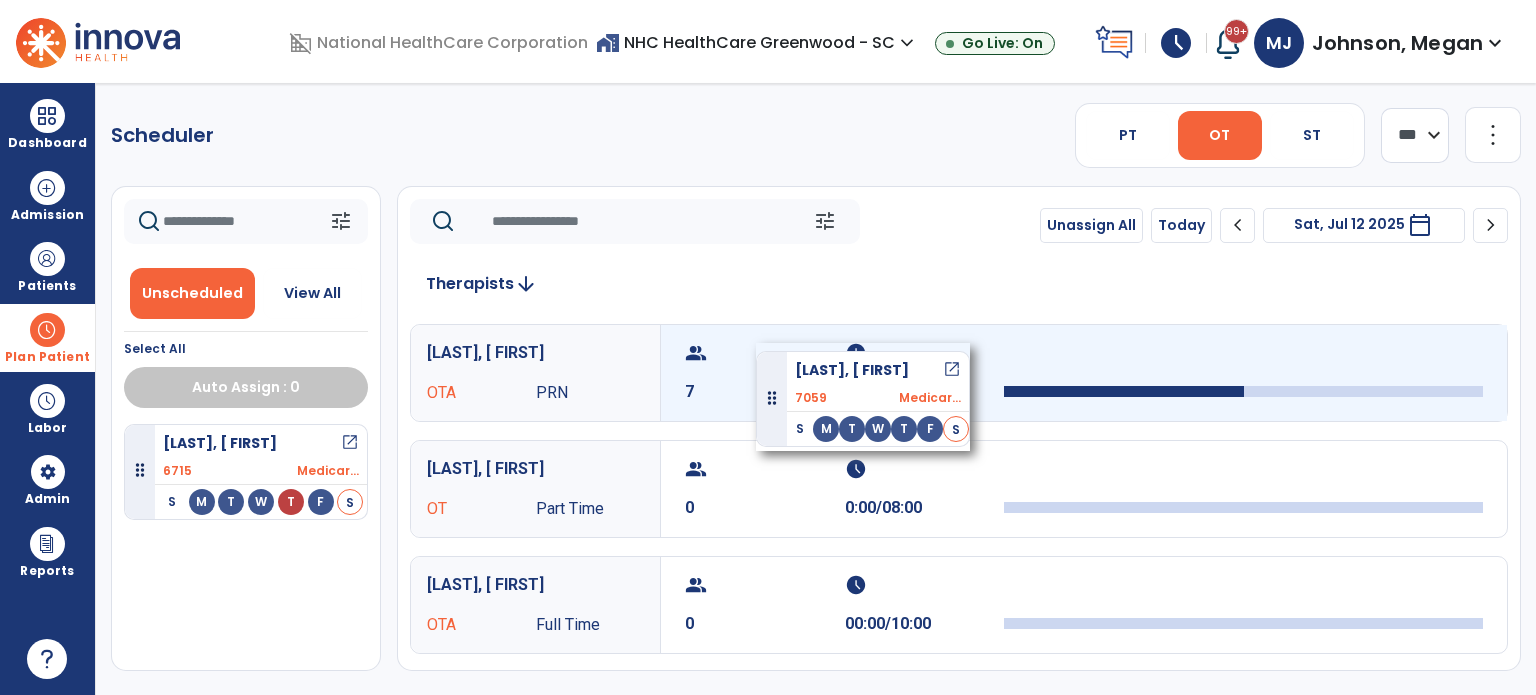 drag, startPoint x: 272, startPoint y: 444, endPoint x: 760, endPoint y: 339, distance: 499.1683 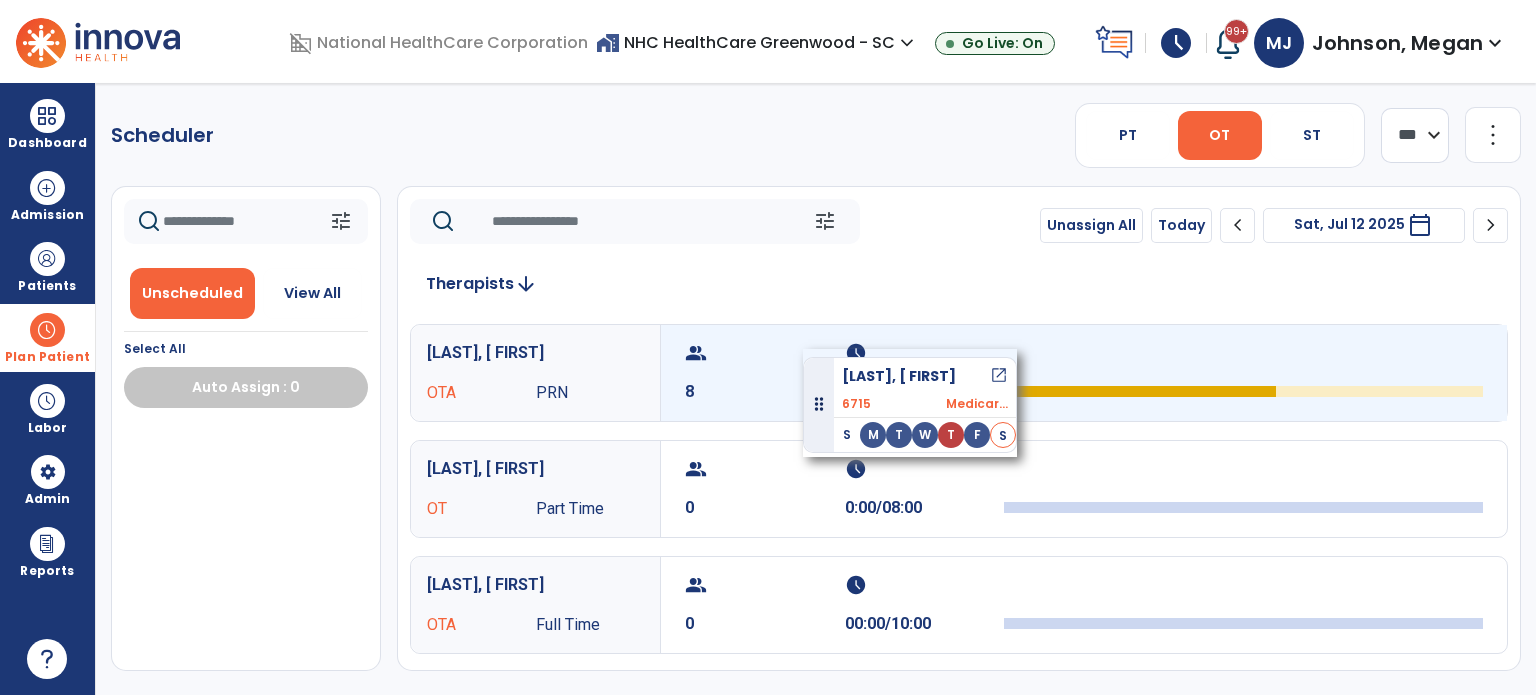 drag, startPoint x: 256, startPoint y: 456, endPoint x: 805, endPoint y: 344, distance: 560.3079 